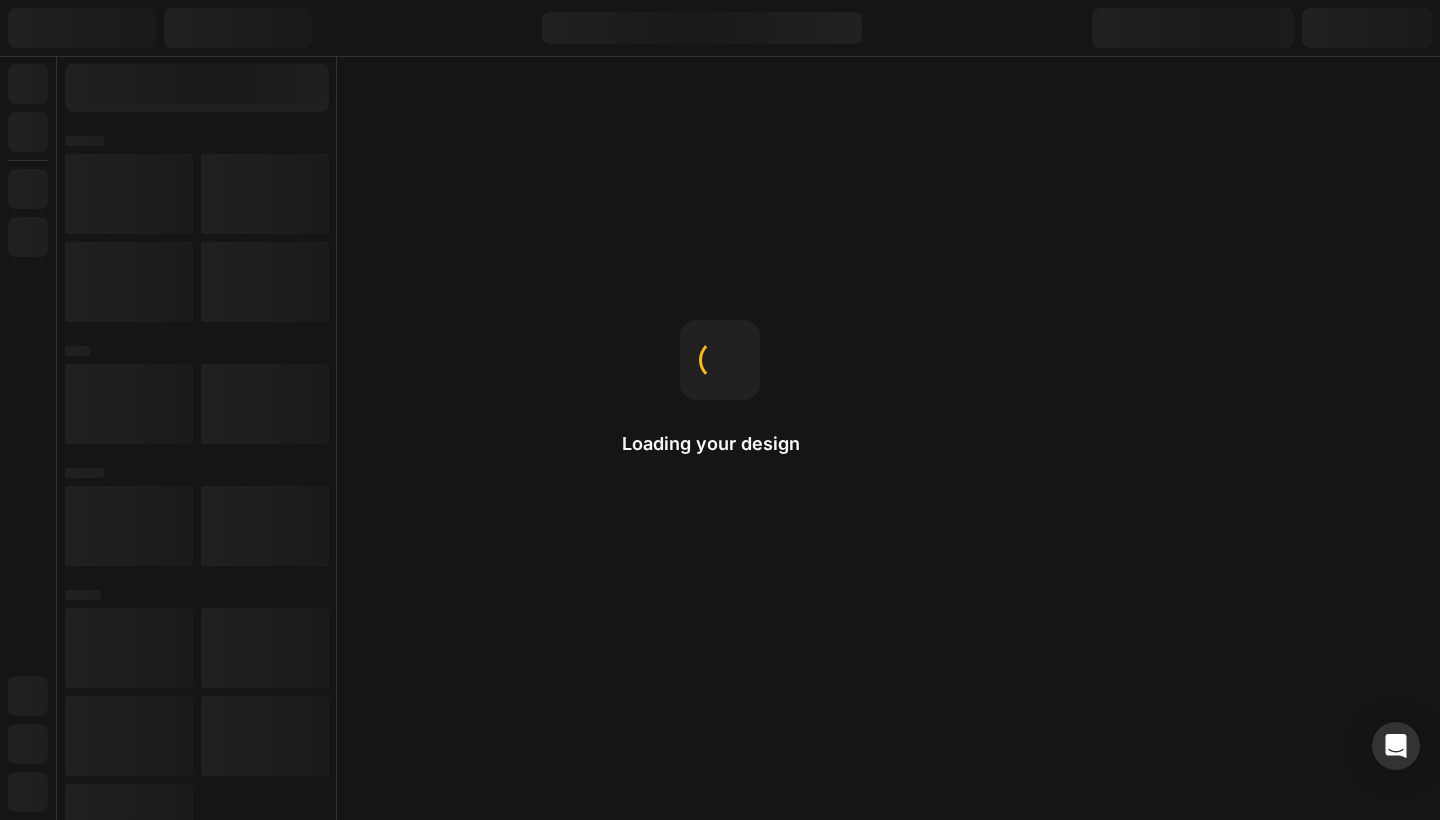 scroll, scrollTop: 0, scrollLeft: 0, axis: both 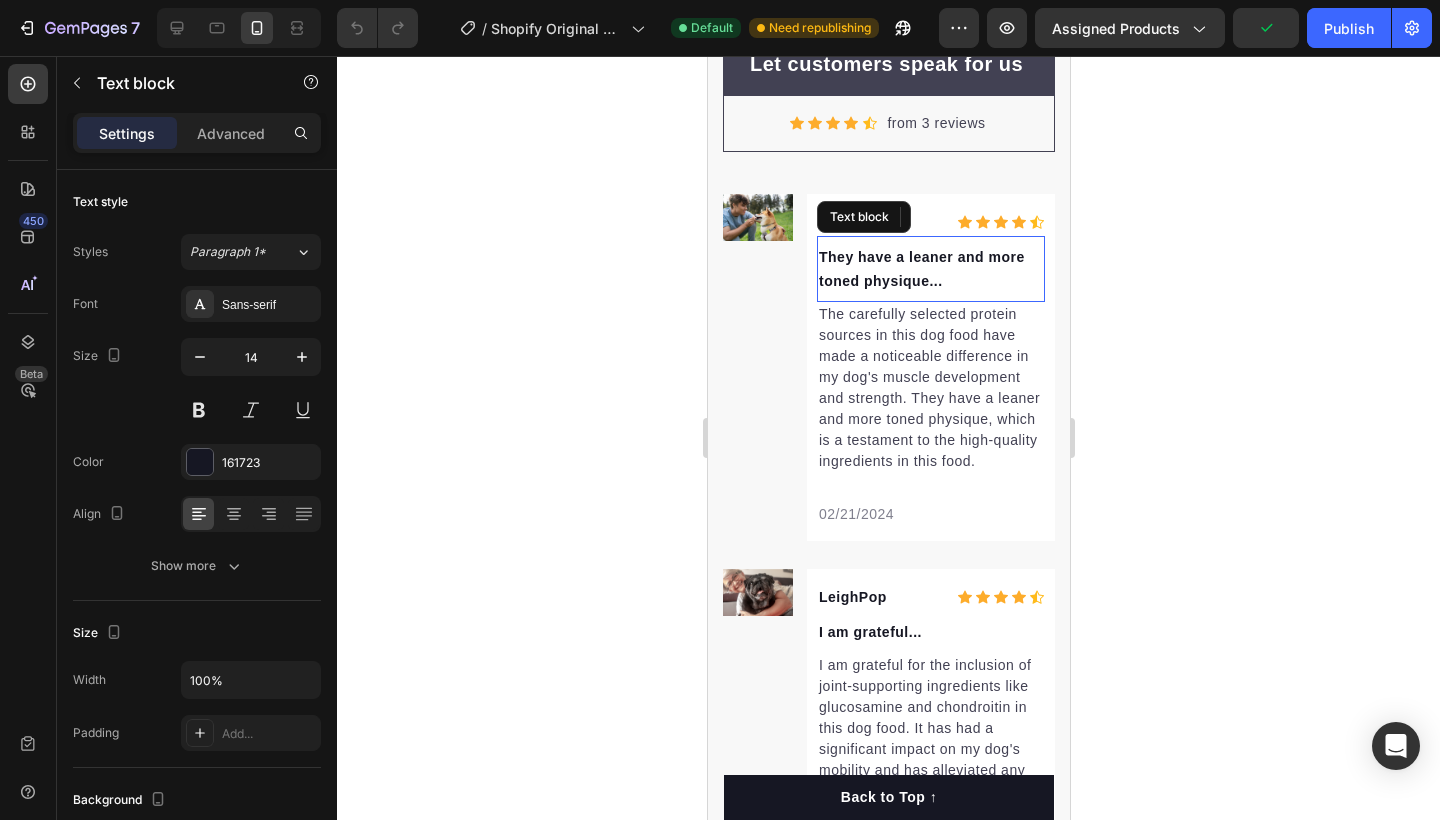 click on "They have a leaner and more toned physique..." at bounding box center [930, 269] 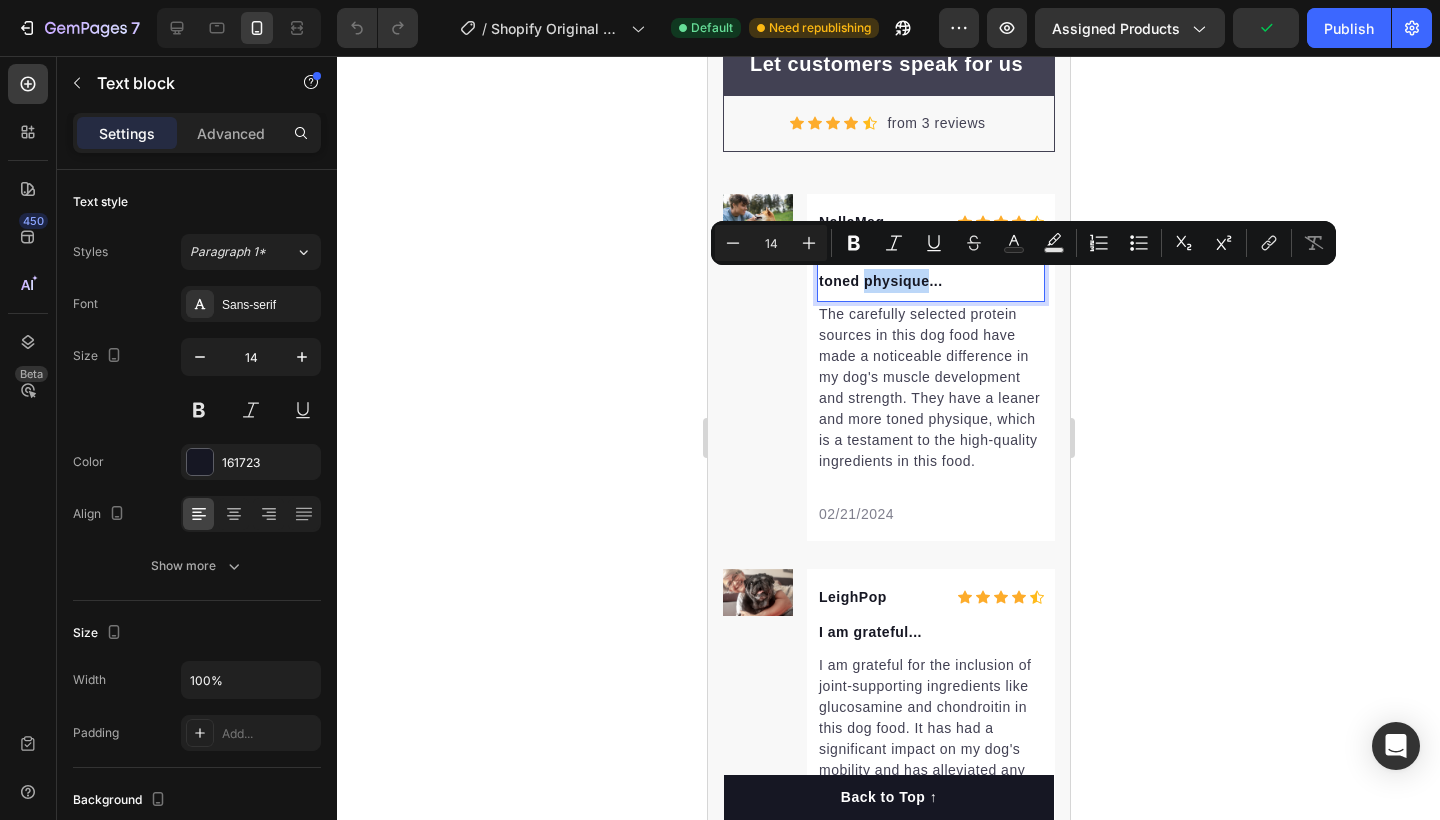 click on "They have a leaner and more toned physique..." at bounding box center [930, 269] 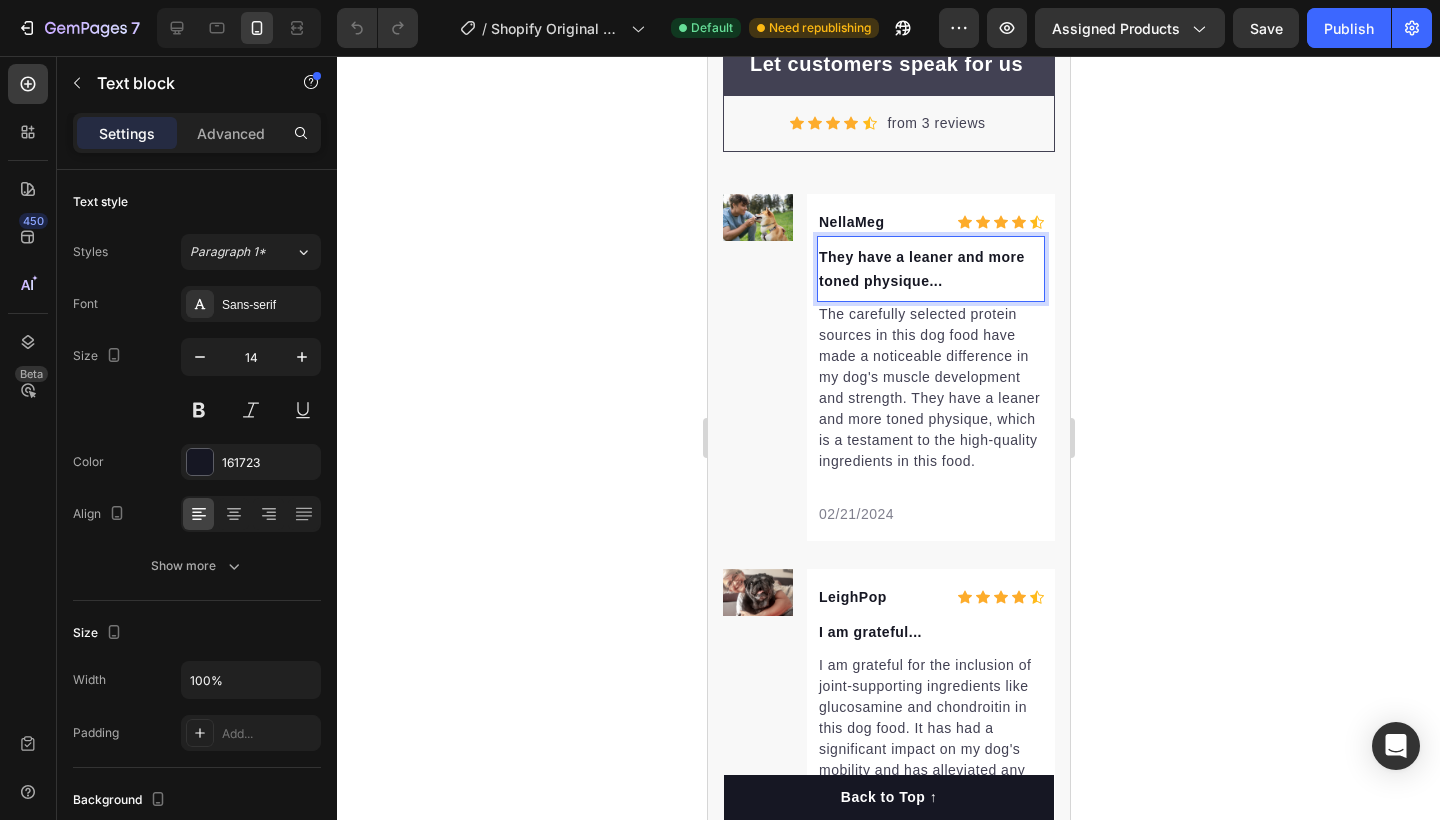 click on "They have a leaner and more toned physique..." at bounding box center [930, 269] 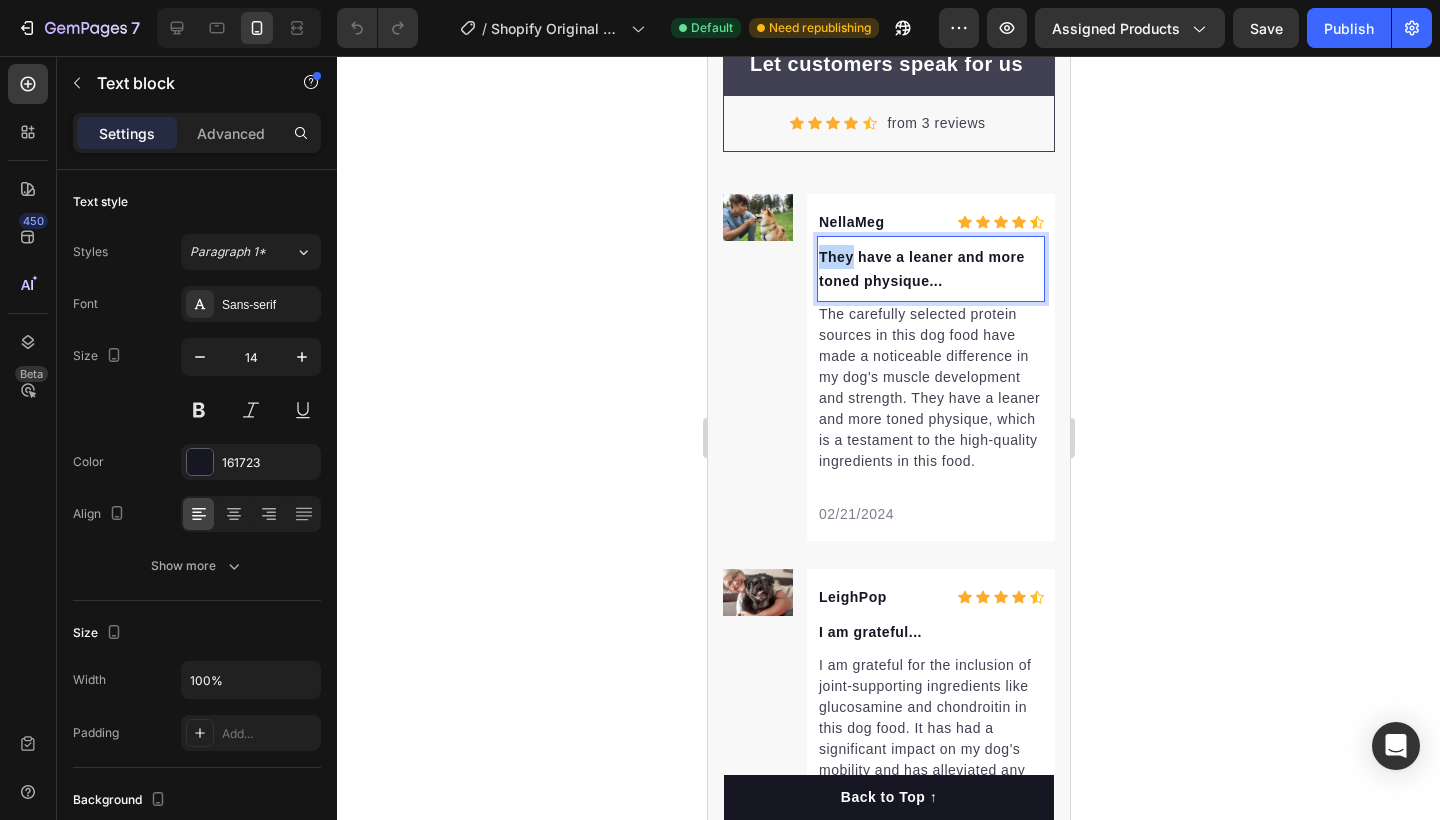 click on "They have a leaner and more toned physique..." at bounding box center [930, 269] 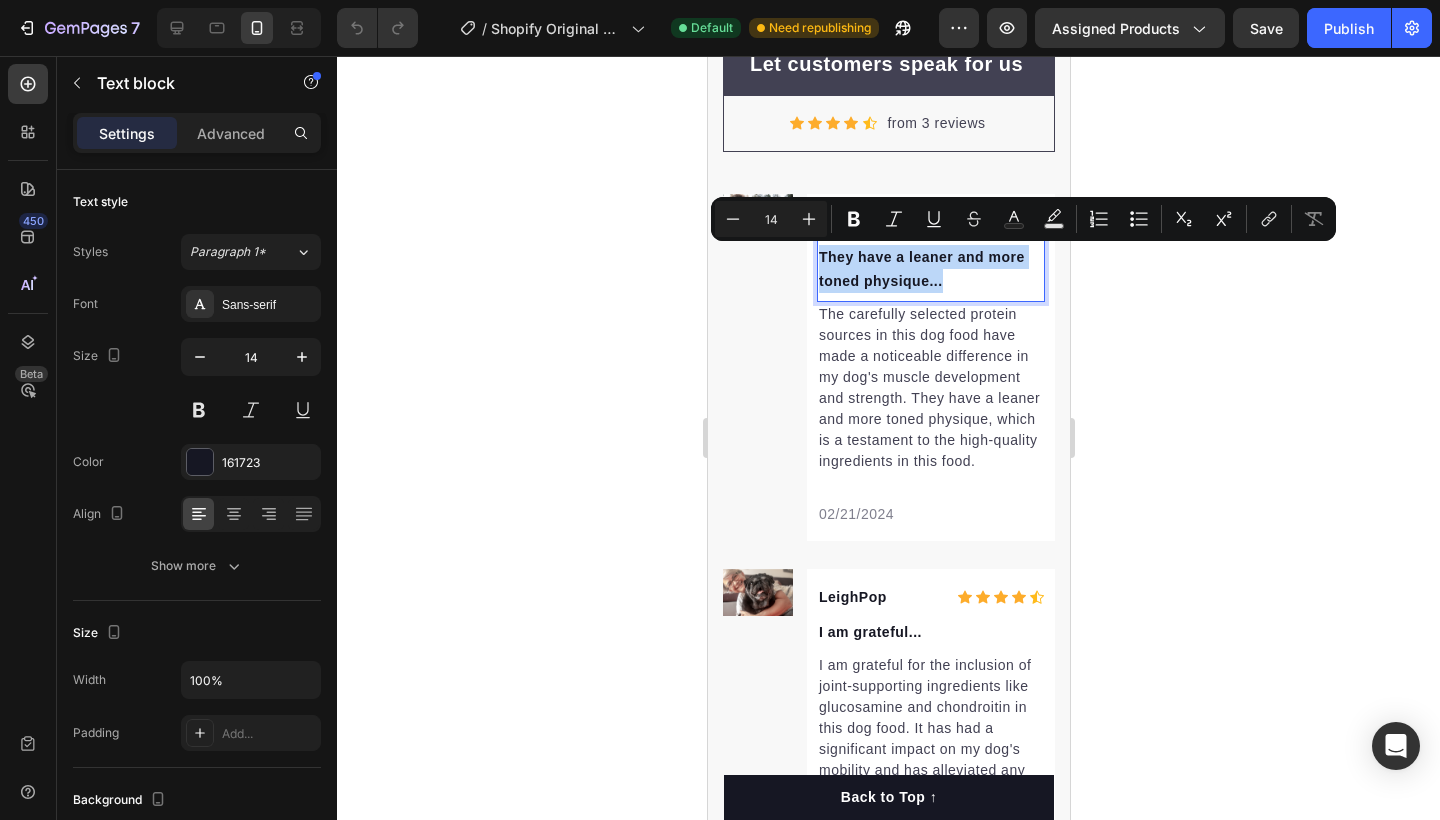 click on "They have a leaner and more toned physique..." at bounding box center (930, 269) 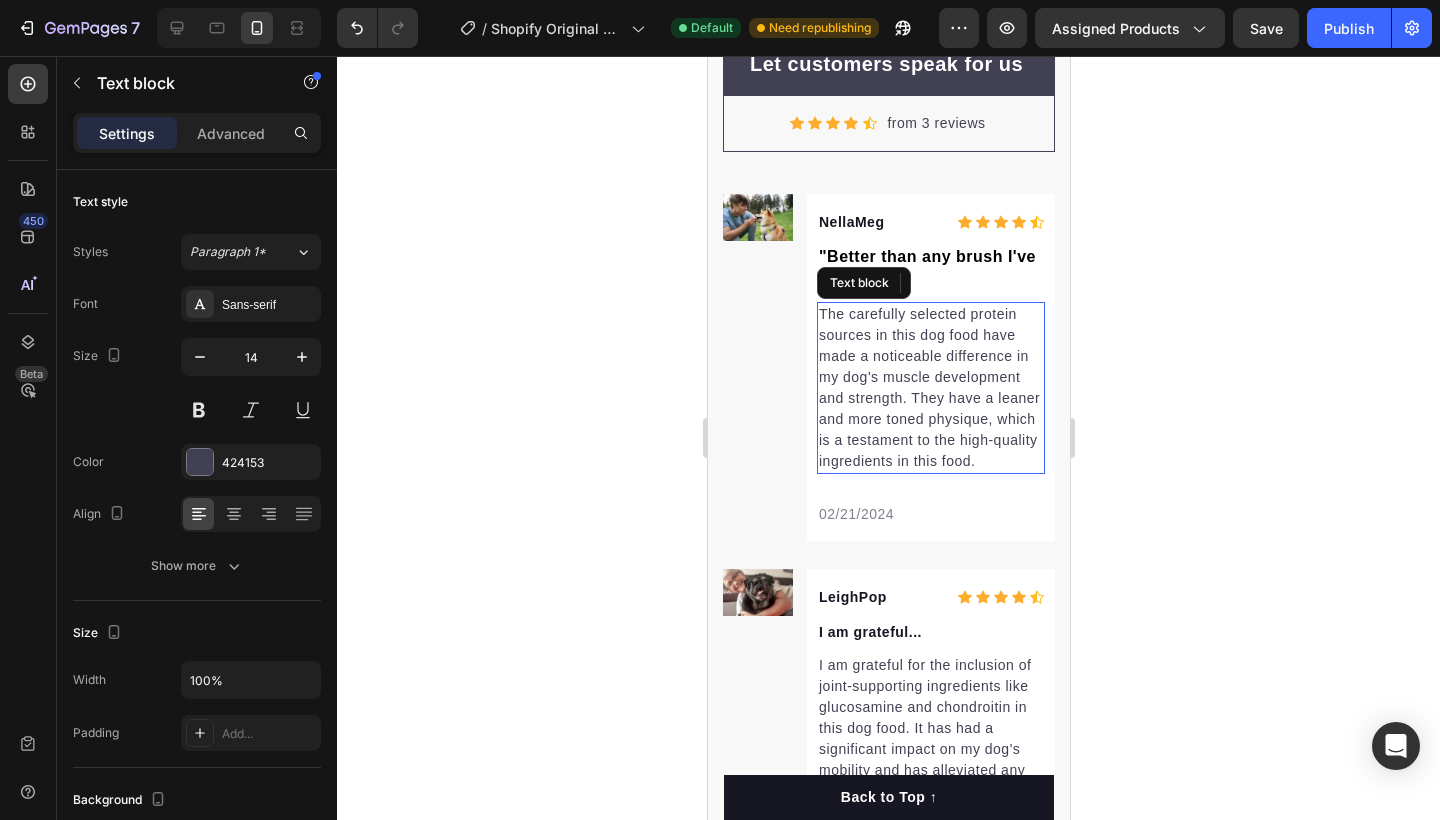 click on "The carefully selected protein sources in this dog food have made a noticeable difference in my dog's muscle development and strength. They have a leaner and more toned physique, which is a testament to the high-quality ingredients in this food." at bounding box center [930, 388] 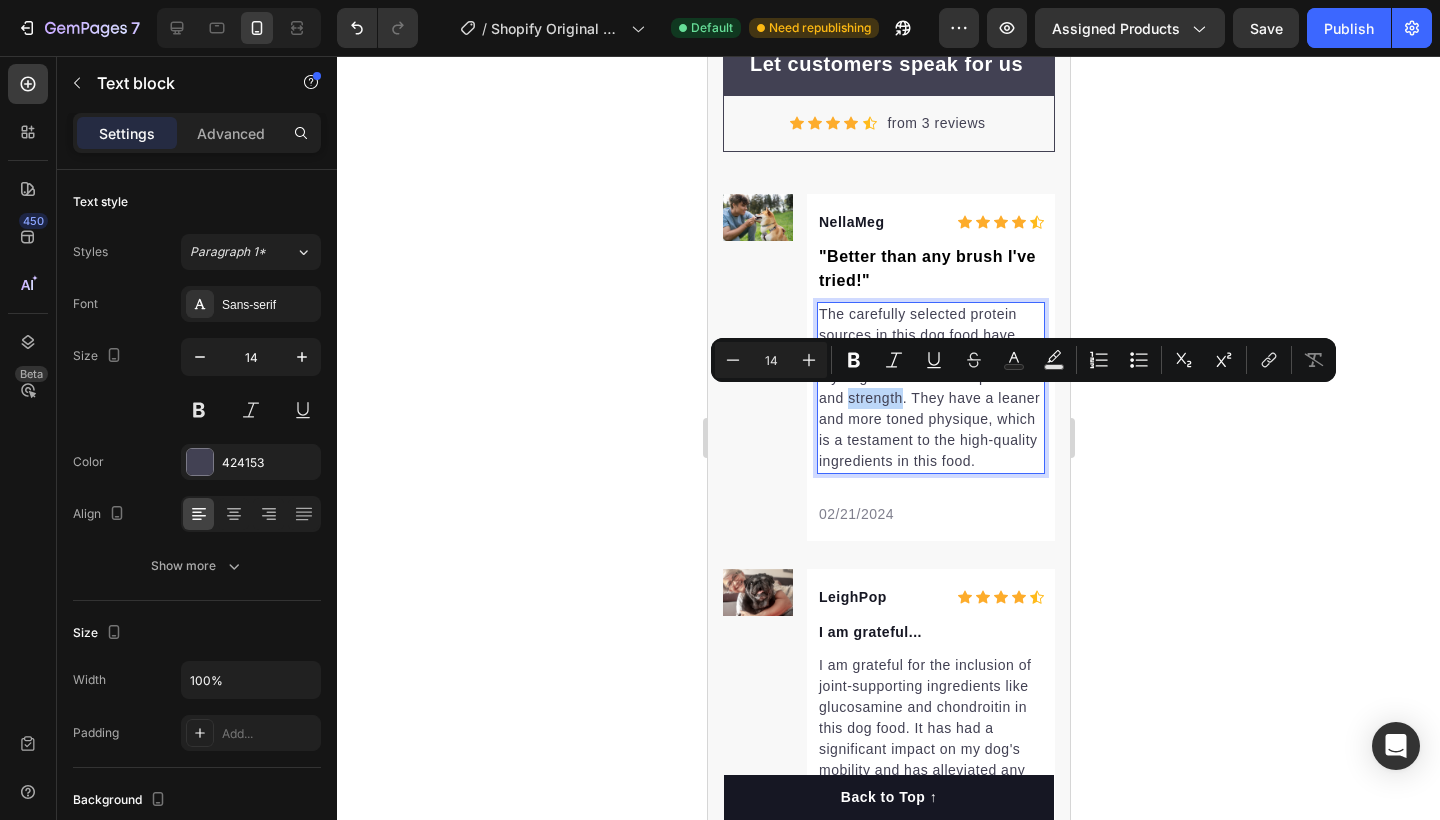 drag, startPoint x: 833, startPoint y: 421, endPoint x: 833, endPoint y: 377, distance: 44 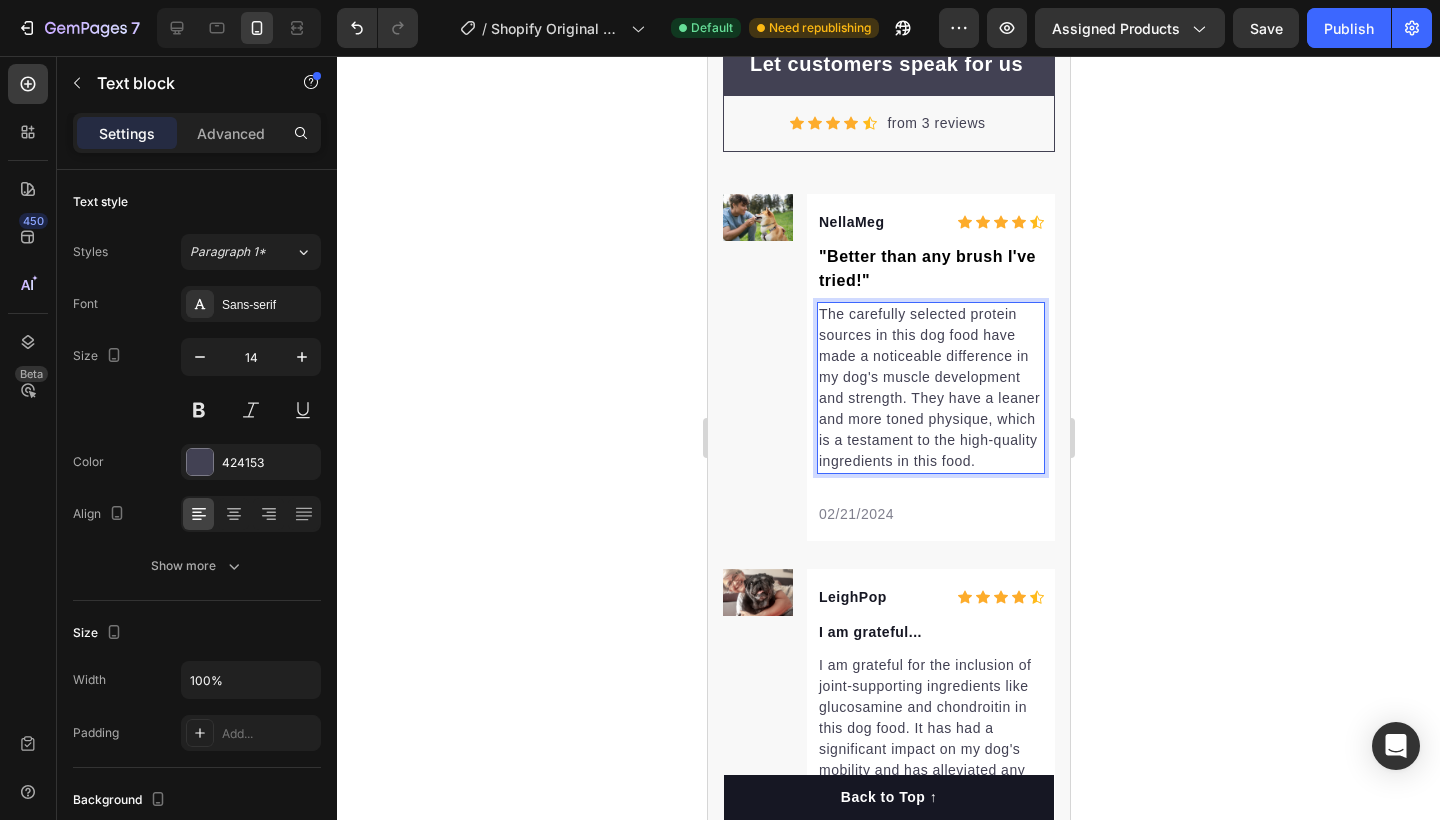 click on "The carefully selected protein sources in this dog food have made a noticeable difference in my dog's muscle development and strength. They have a leaner and more toned physique, which is a testament to the high-quality ingredients in this food." at bounding box center (930, 388) 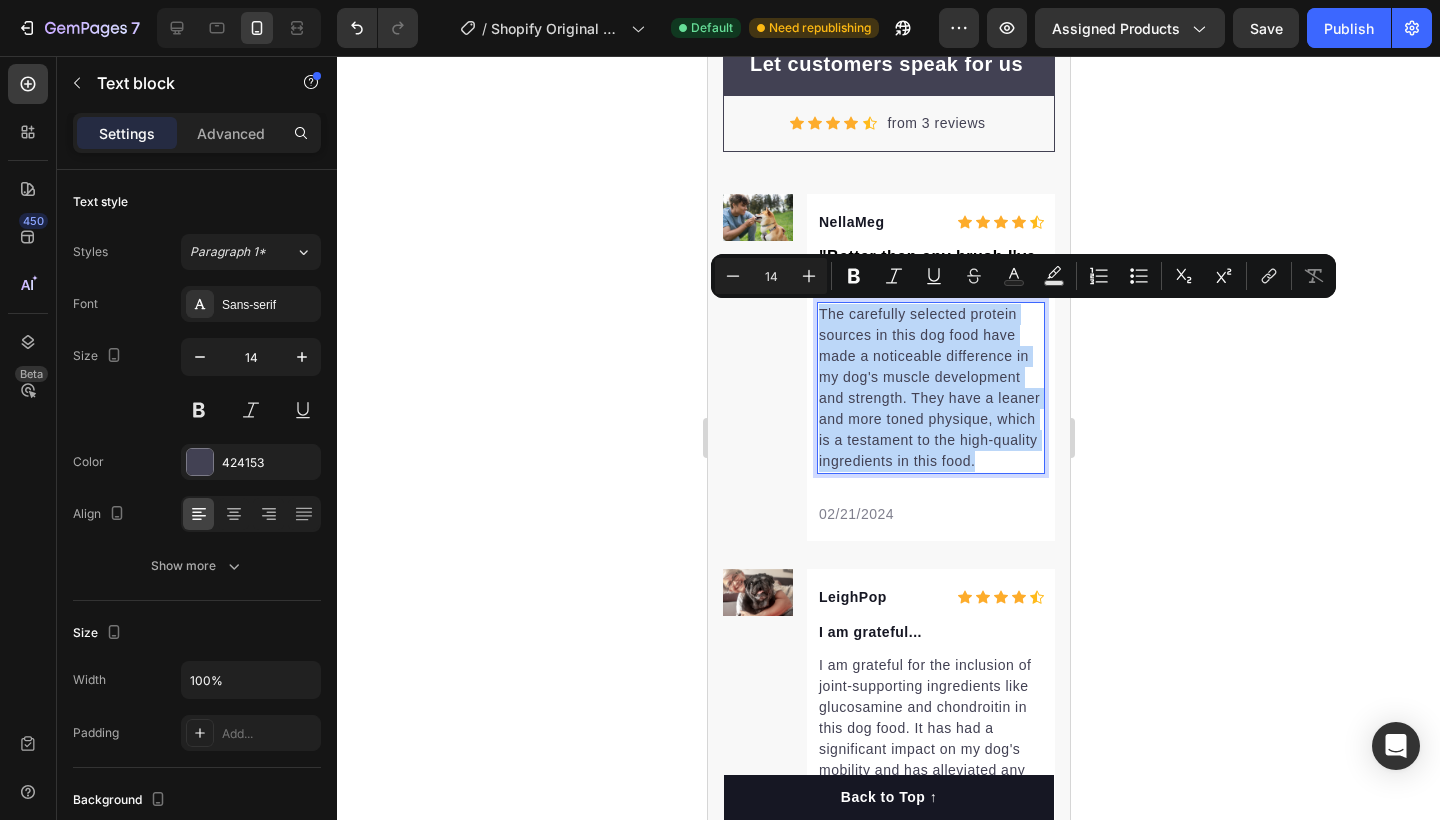 drag, startPoint x: 822, startPoint y: 309, endPoint x: 974, endPoint y: 483, distance: 231.04112 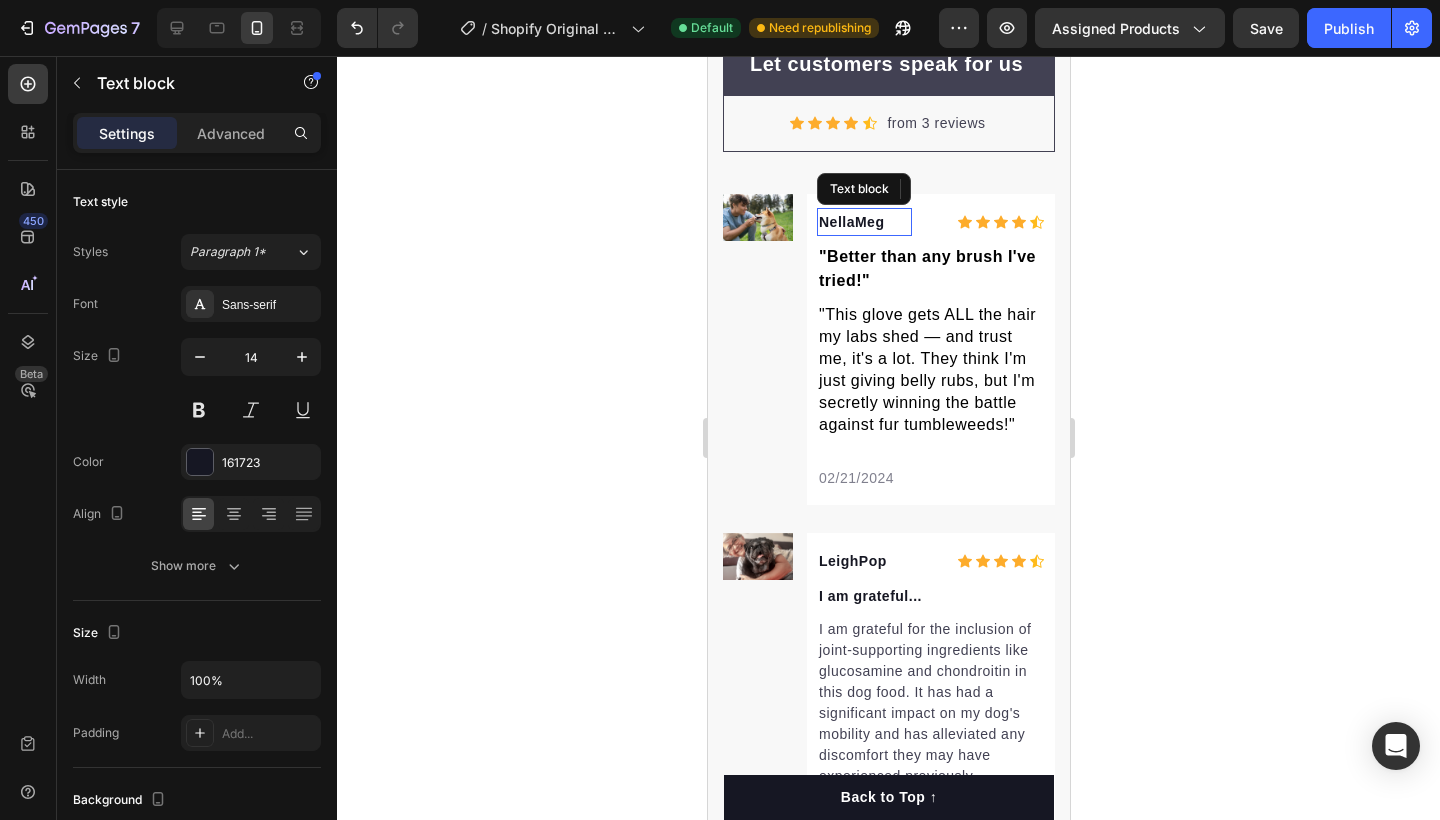 click on "NellaMeg" at bounding box center (863, 222) 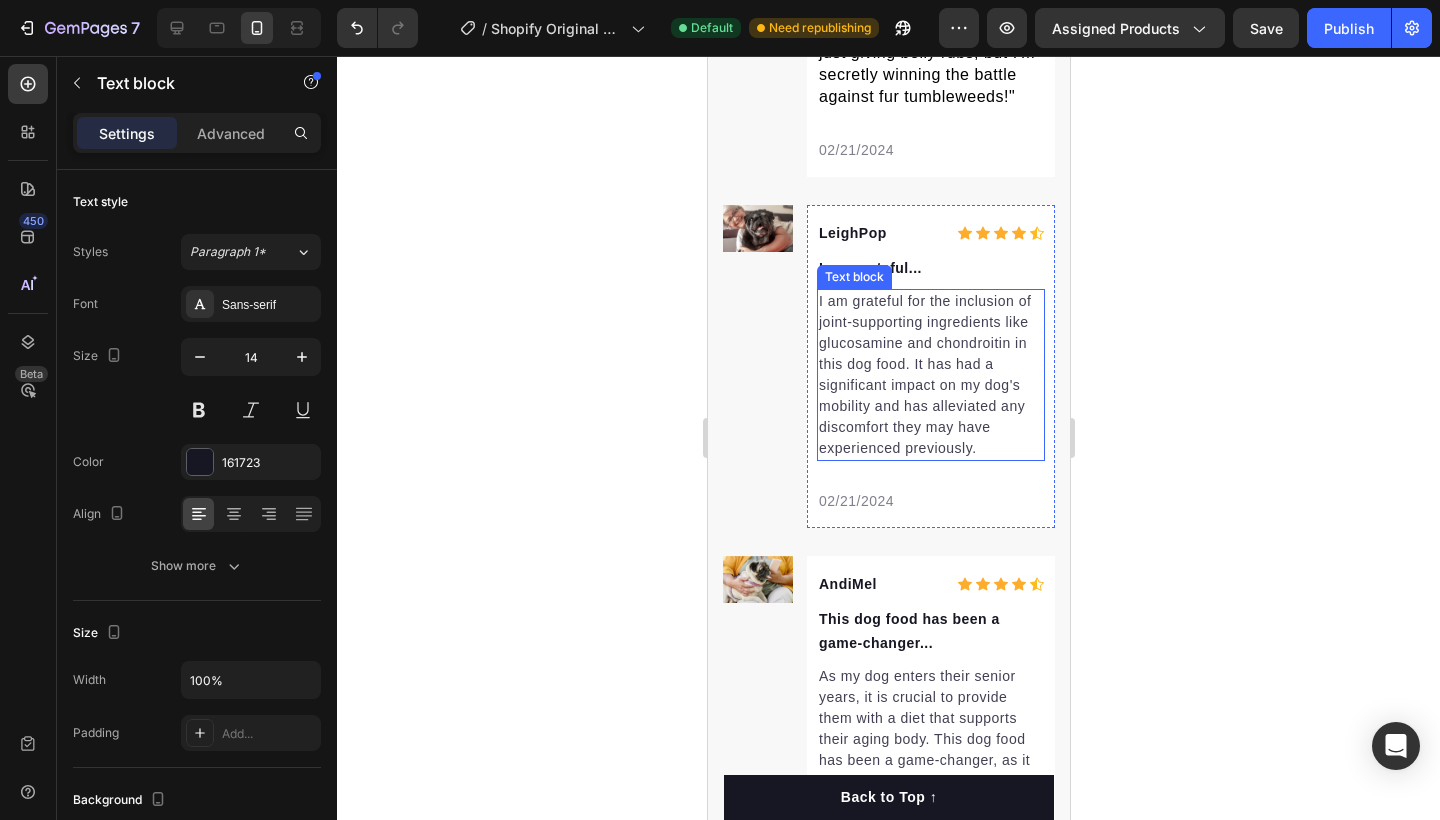 scroll, scrollTop: 7457, scrollLeft: 0, axis: vertical 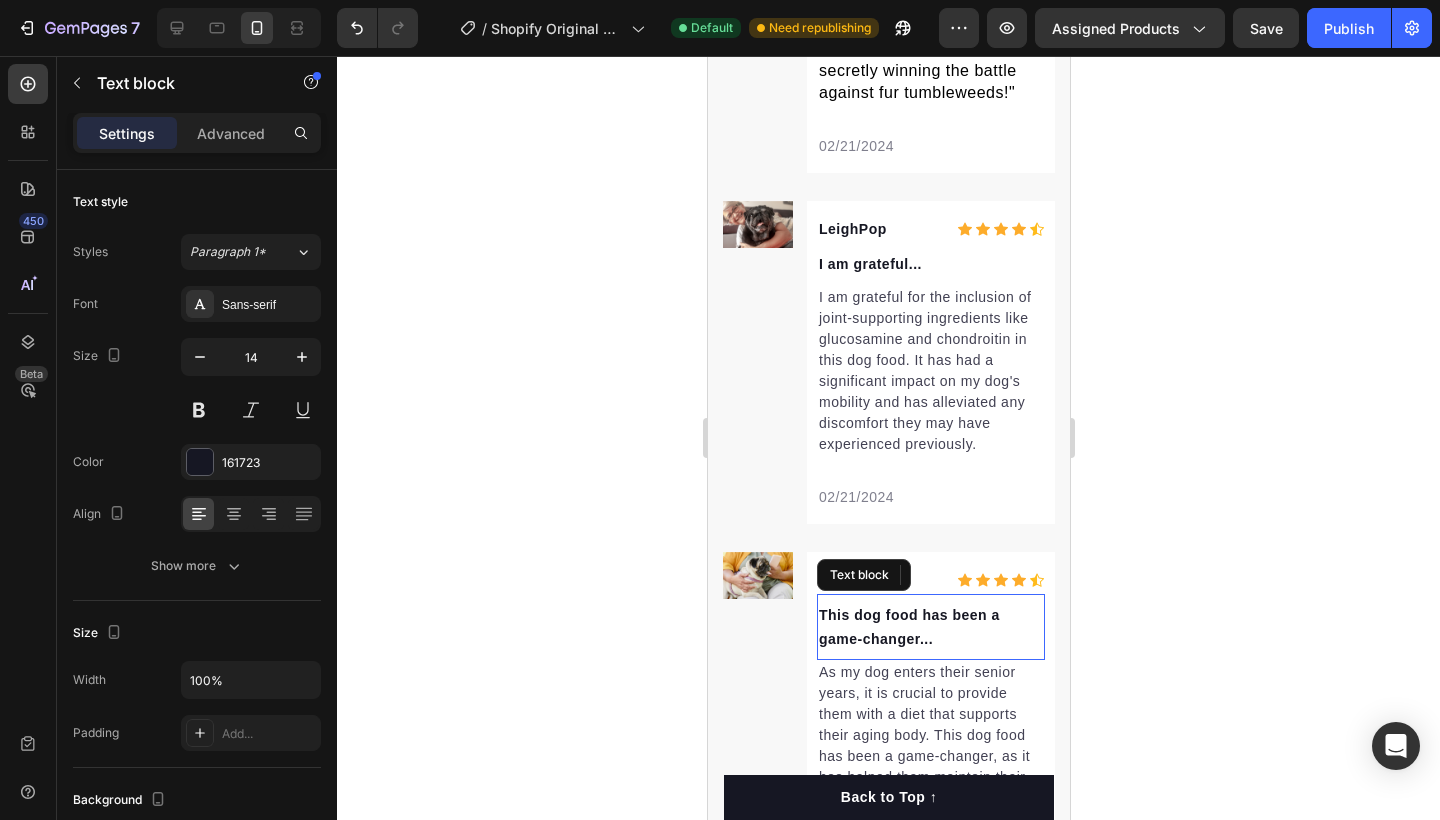 drag, startPoint x: 865, startPoint y: 641, endPoint x: 844, endPoint y: 622, distance: 28.319605 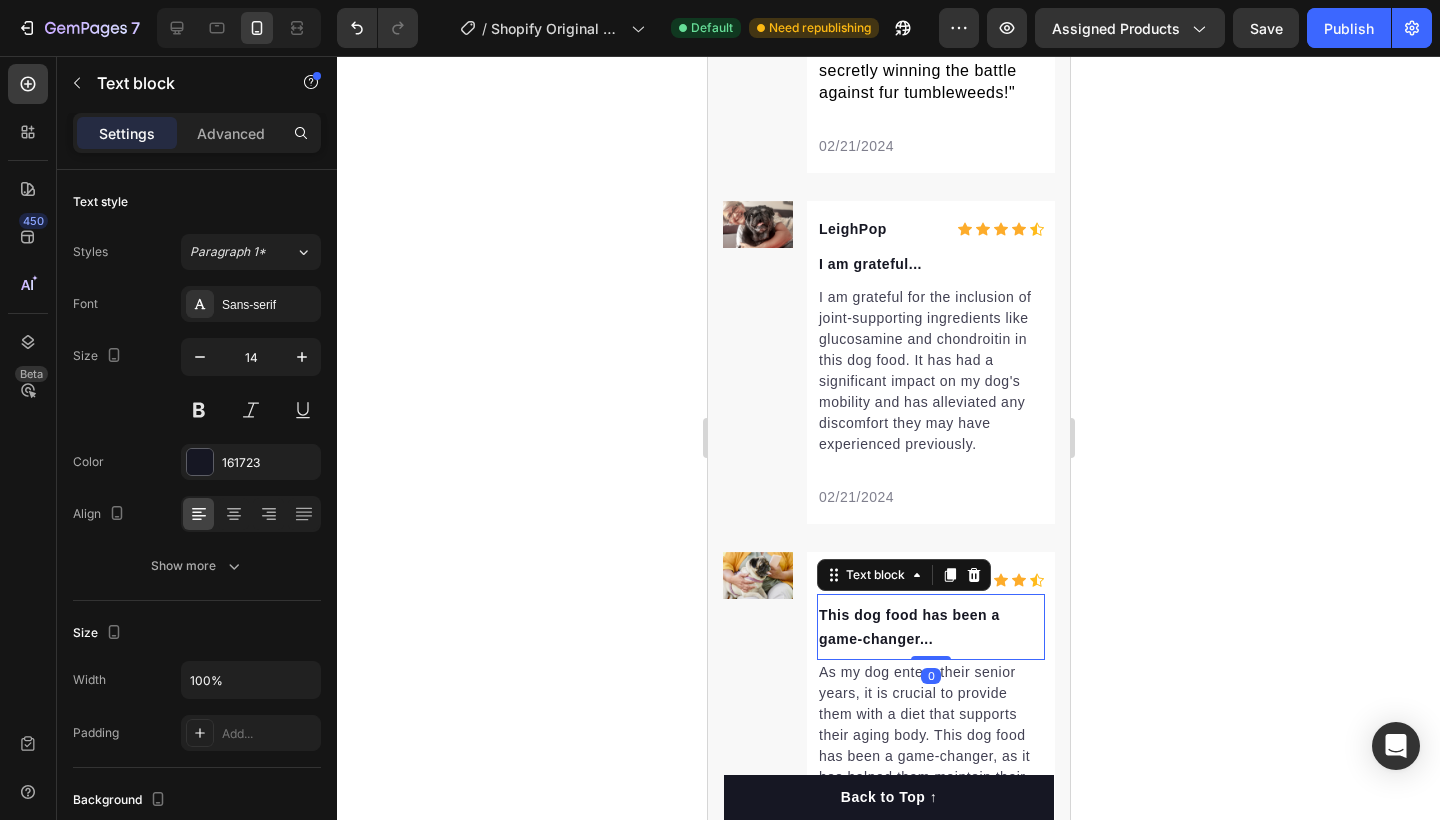 click on "This dog food has been a game-changer..." at bounding box center [930, 627] 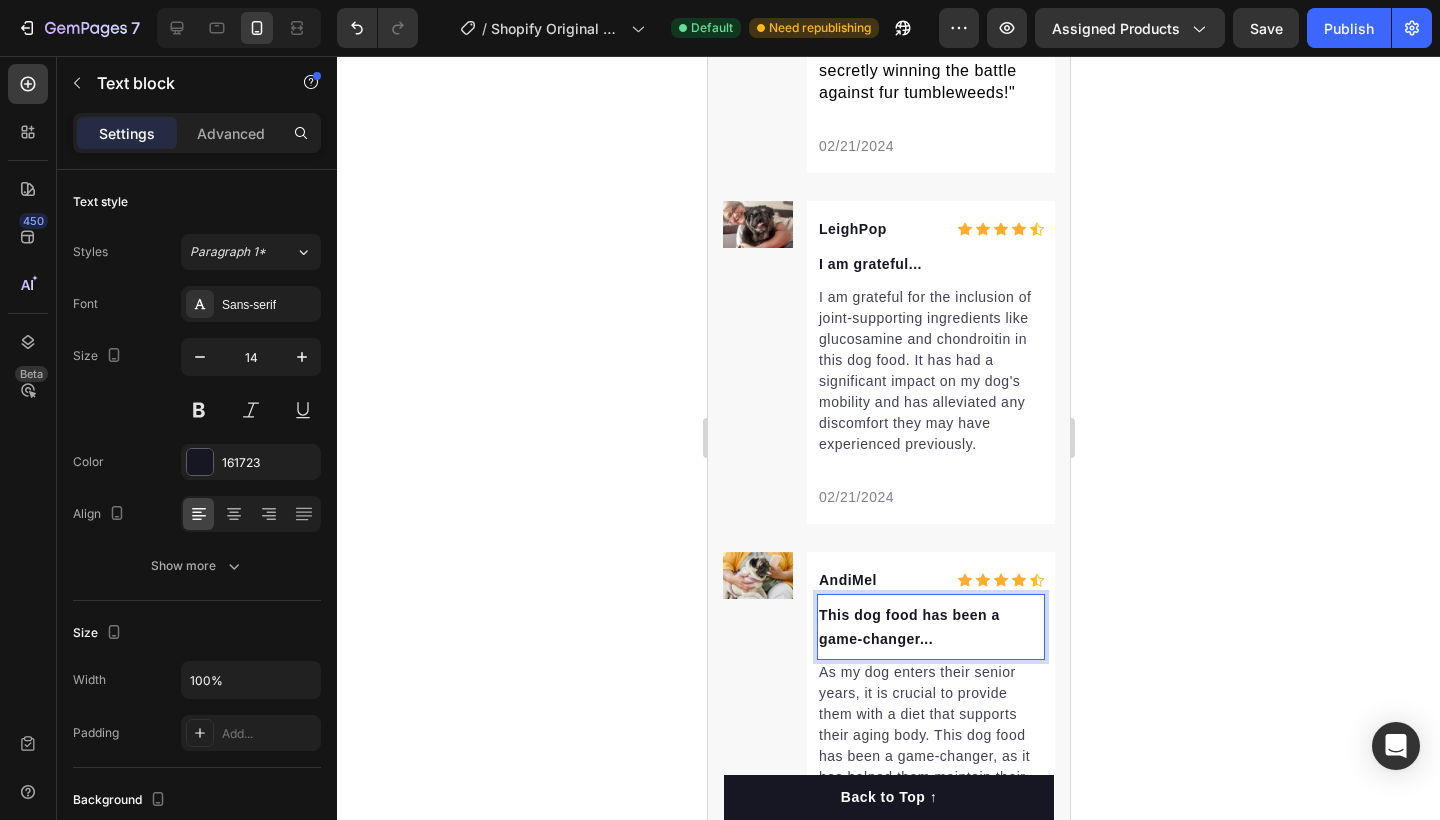 click on "This dog food has been a game-changer..." at bounding box center [930, 627] 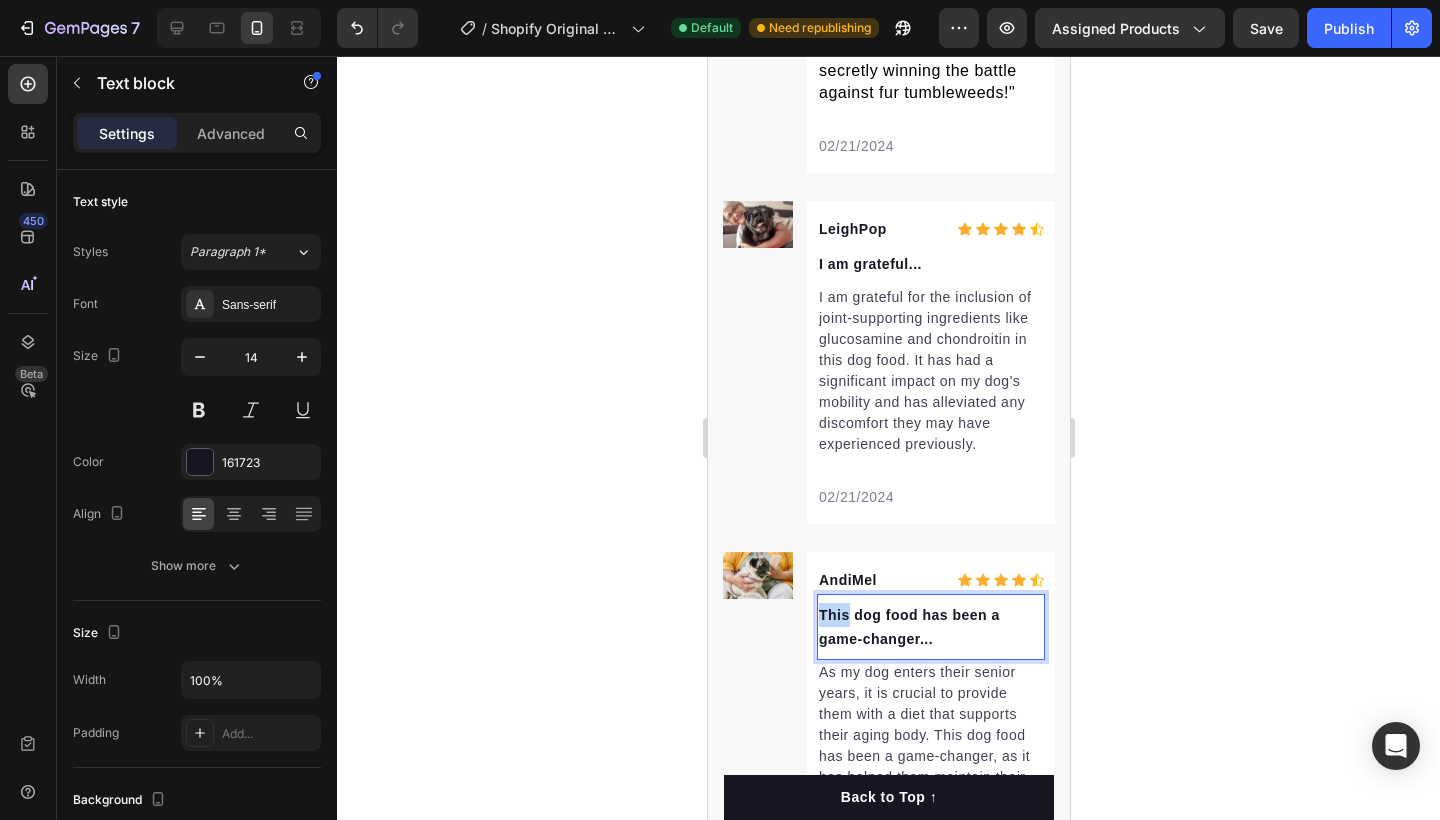 click on "This dog food has been a game-changer..." at bounding box center [930, 627] 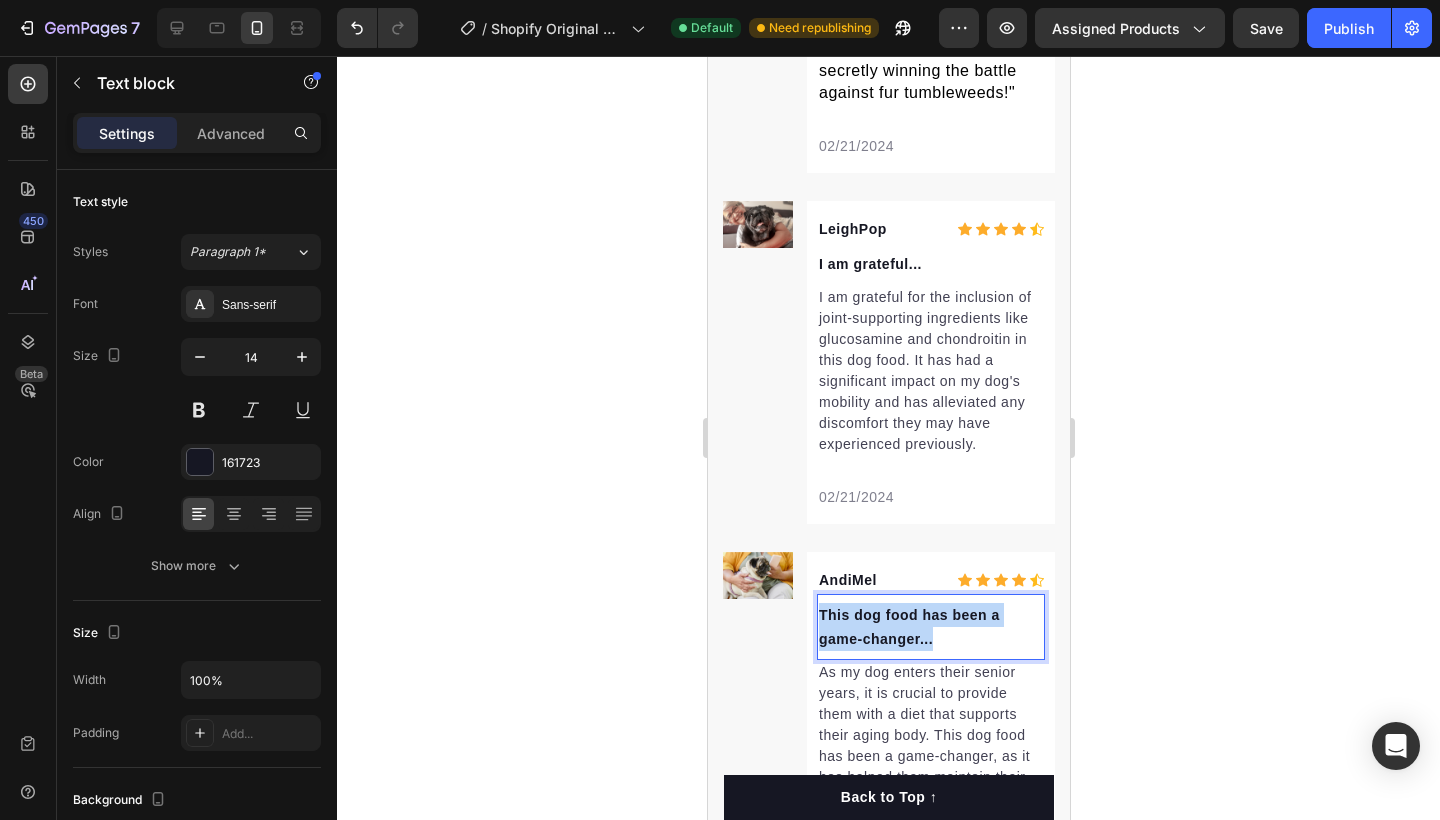 click on "This dog food has been a game-changer..." at bounding box center [930, 627] 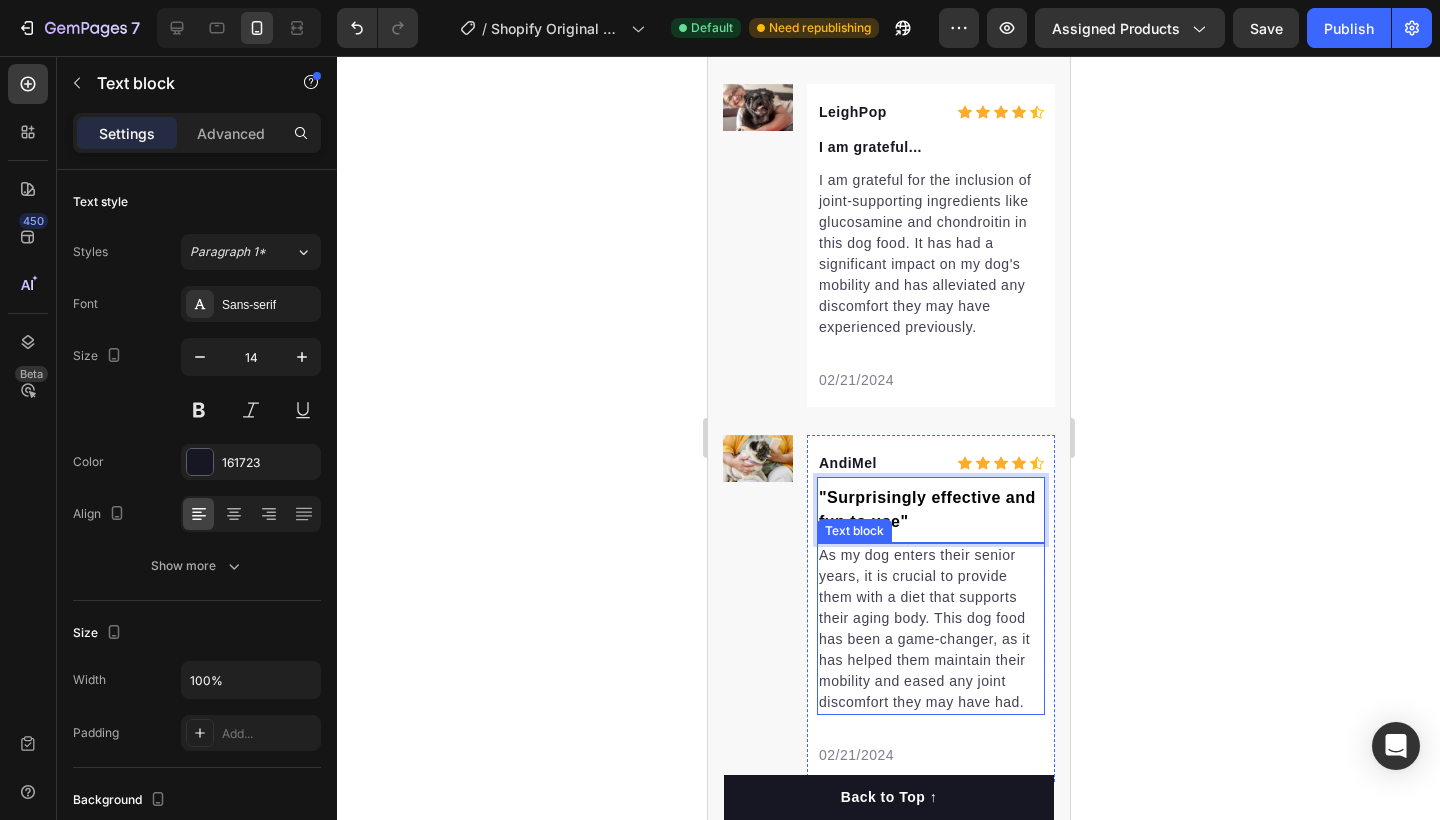 scroll, scrollTop: 7578, scrollLeft: 0, axis: vertical 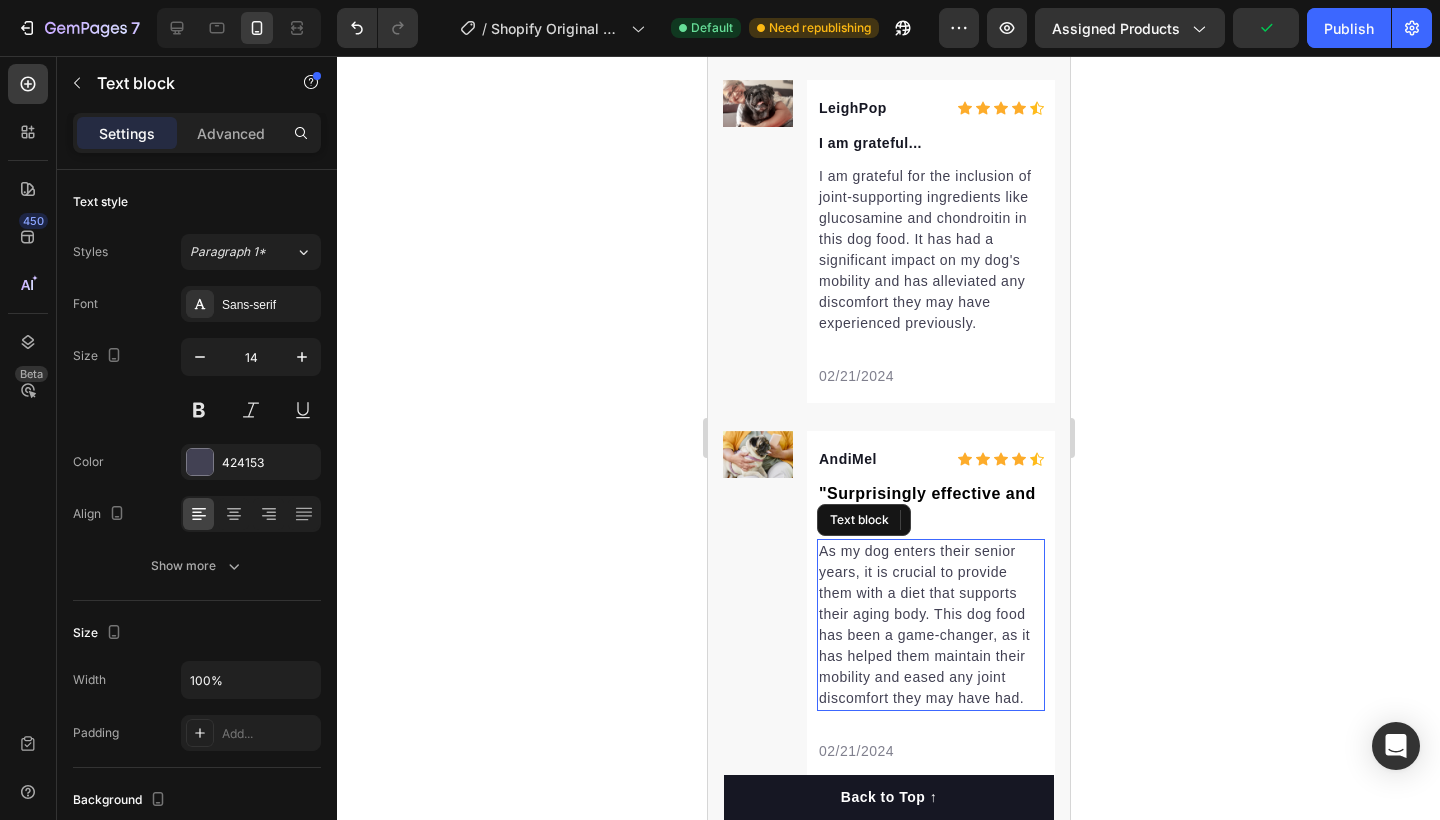 drag, startPoint x: 856, startPoint y: 618, endPoint x: 833, endPoint y: 574, distance: 49.648766 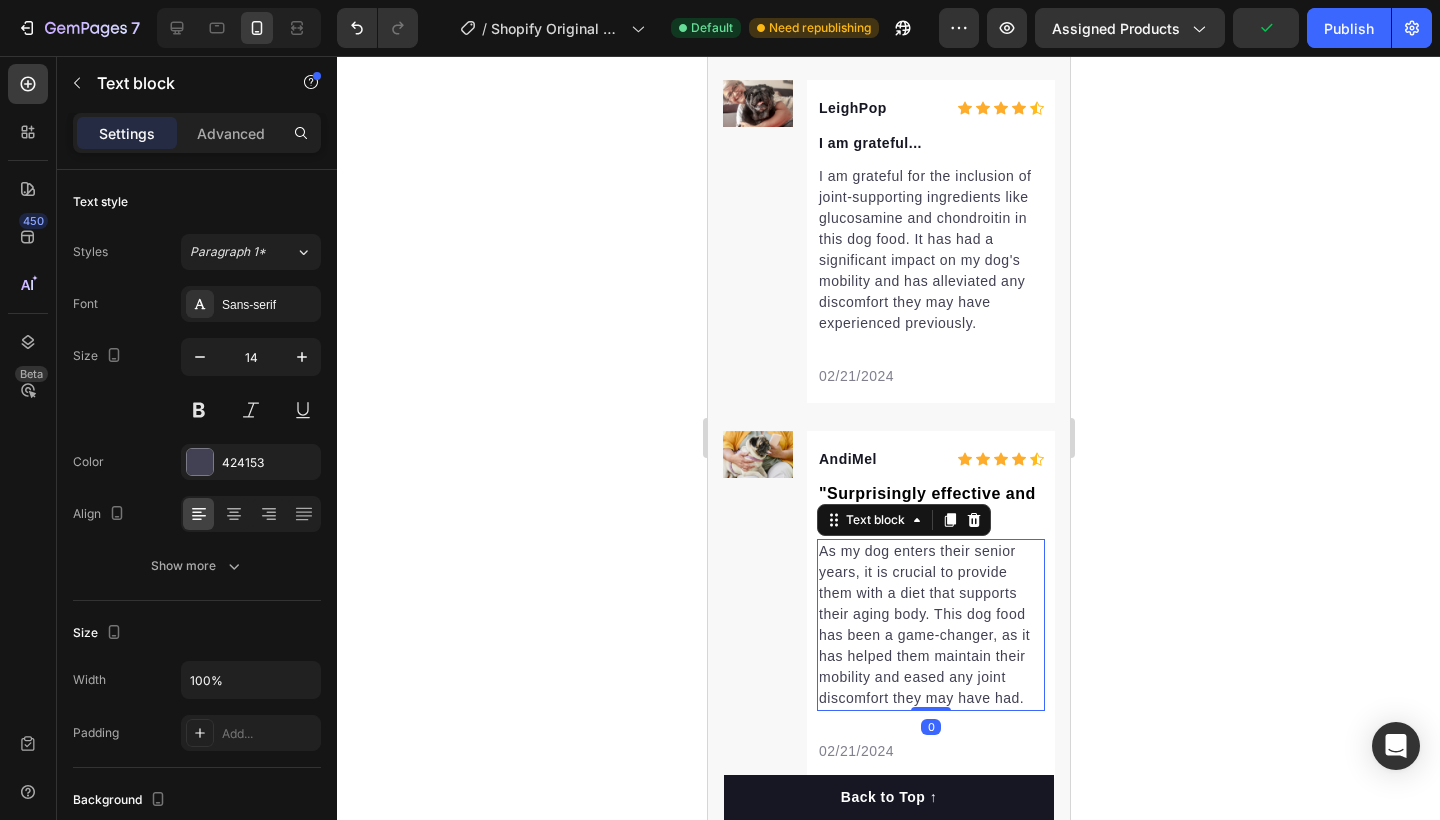 click on "As my dog enters their senior years, it is crucial to provide them with a diet that supports their aging body. This dog food has been a game-changer, as it has helped them maintain their mobility and eased any joint discomfort they may have had." at bounding box center (930, 625) 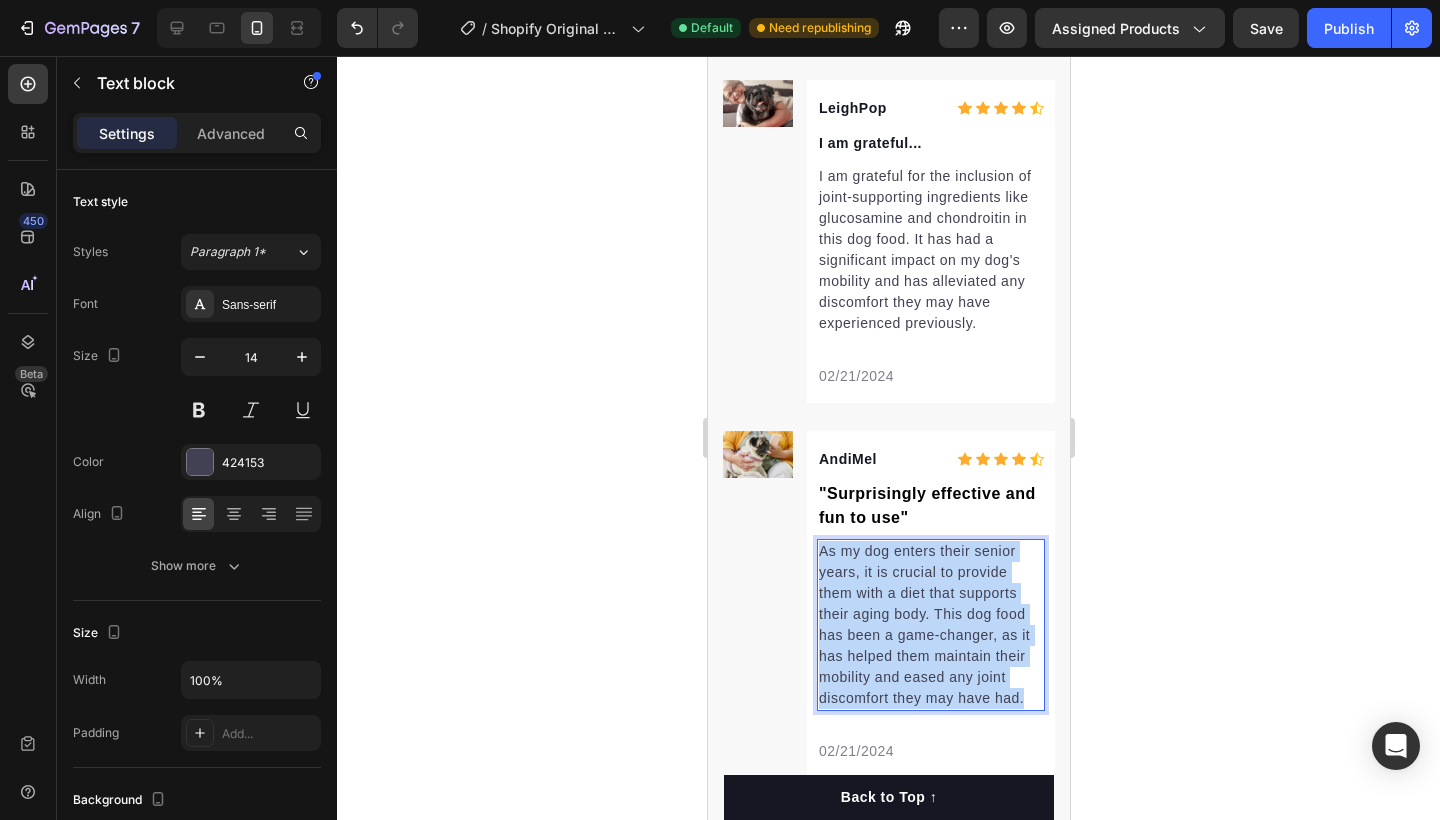 drag, startPoint x: 820, startPoint y: 558, endPoint x: 955, endPoint y: 723, distance: 213.19006 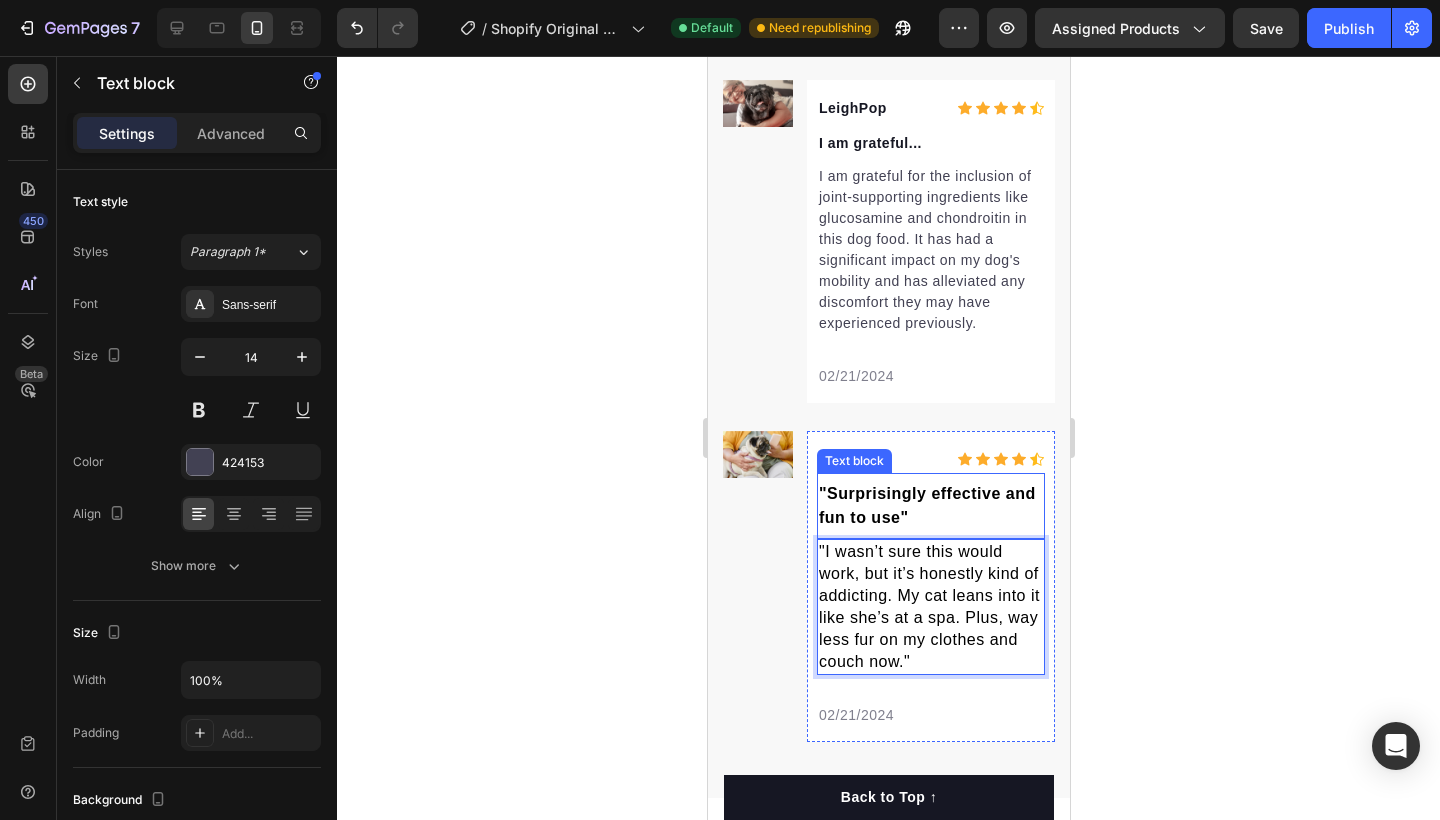 scroll, scrollTop: 7582, scrollLeft: 0, axis: vertical 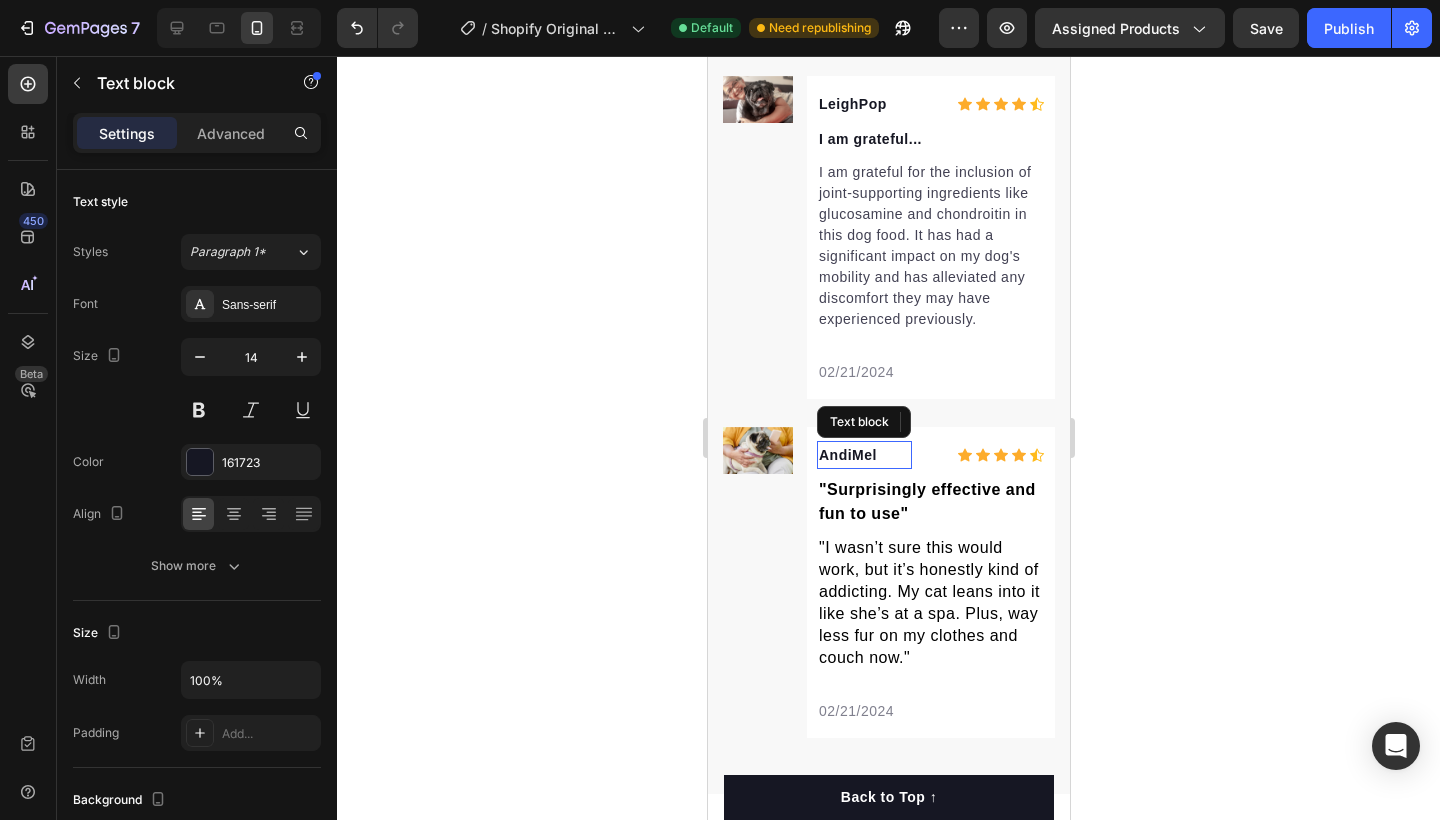 click on "AndiMel" at bounding box center (863, 455) 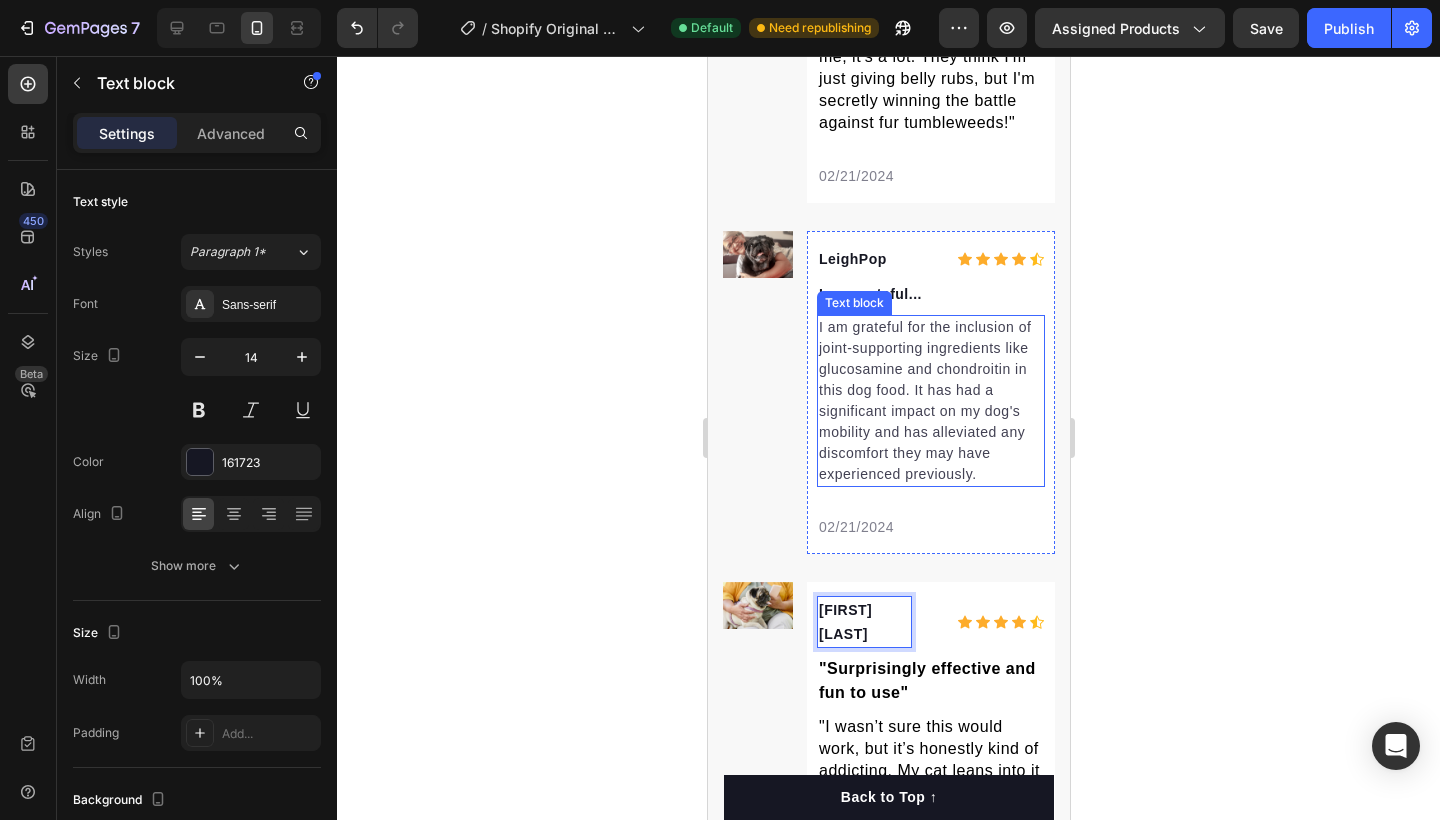 scroll, scrollTop: 7462, scrollLeft: 0, axis: vertical 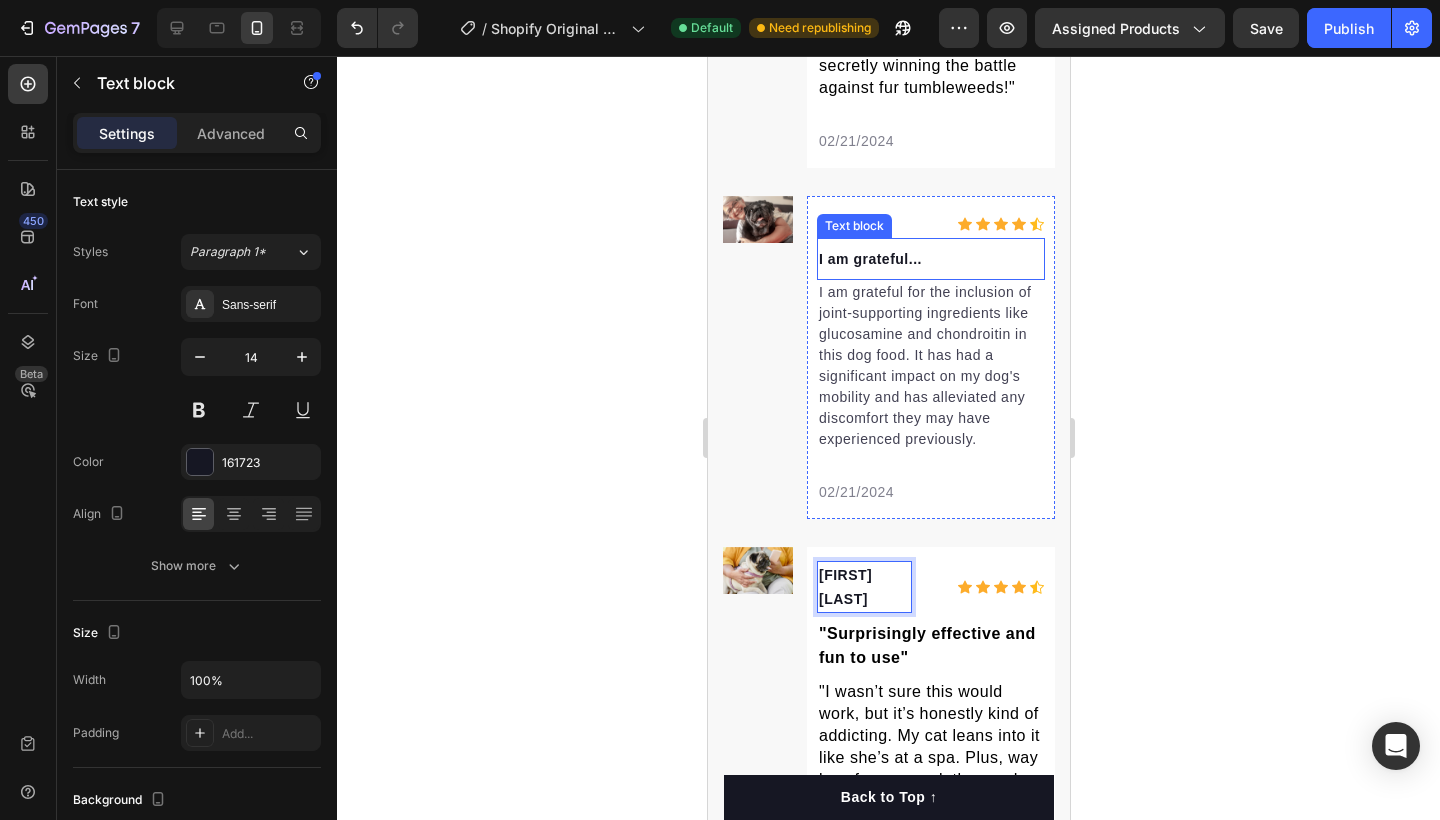 click on "I am grateful..." at bounding box center (930, 259) 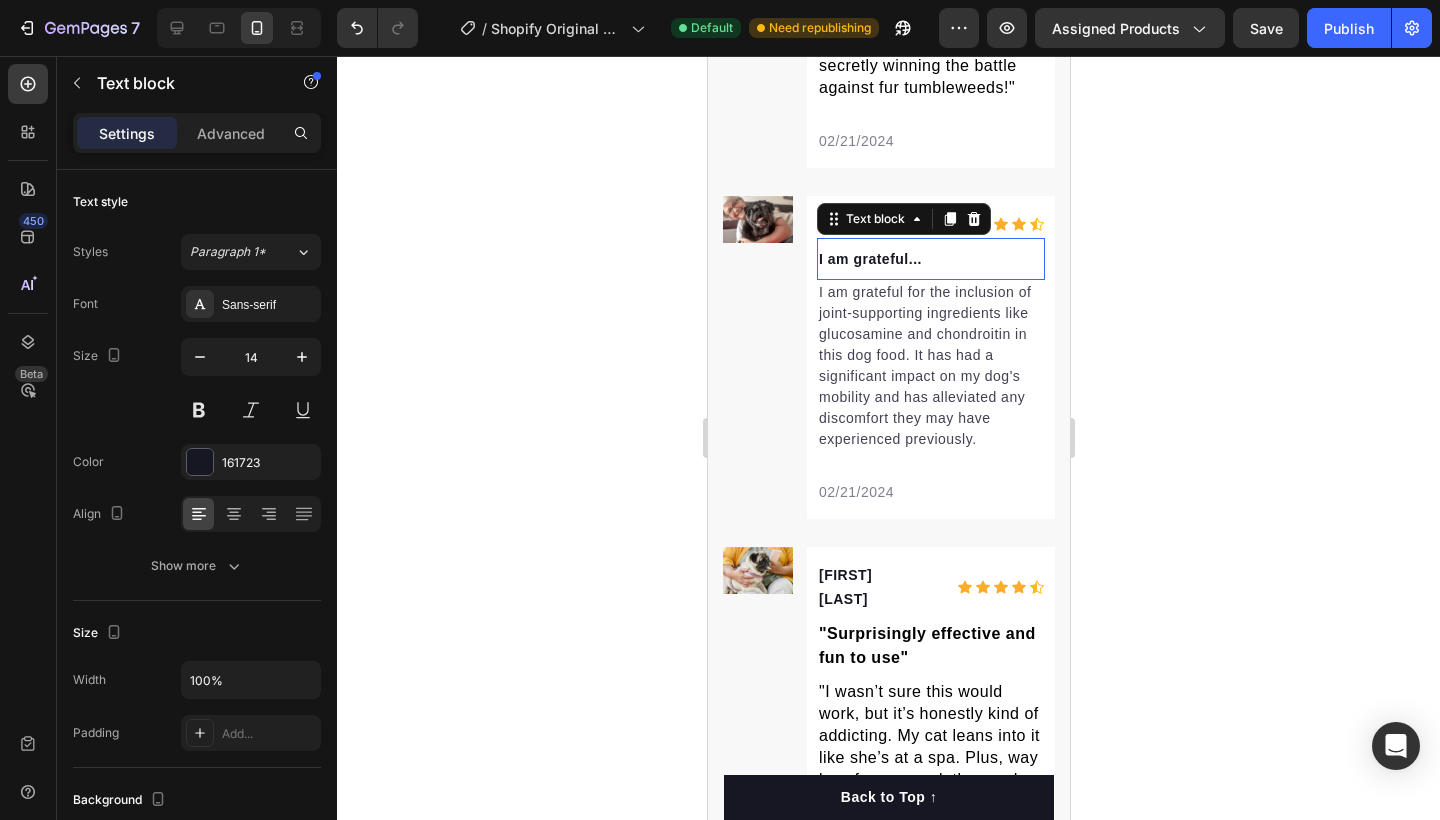 click on "I am grateful..." at bounding box center [930, 259] 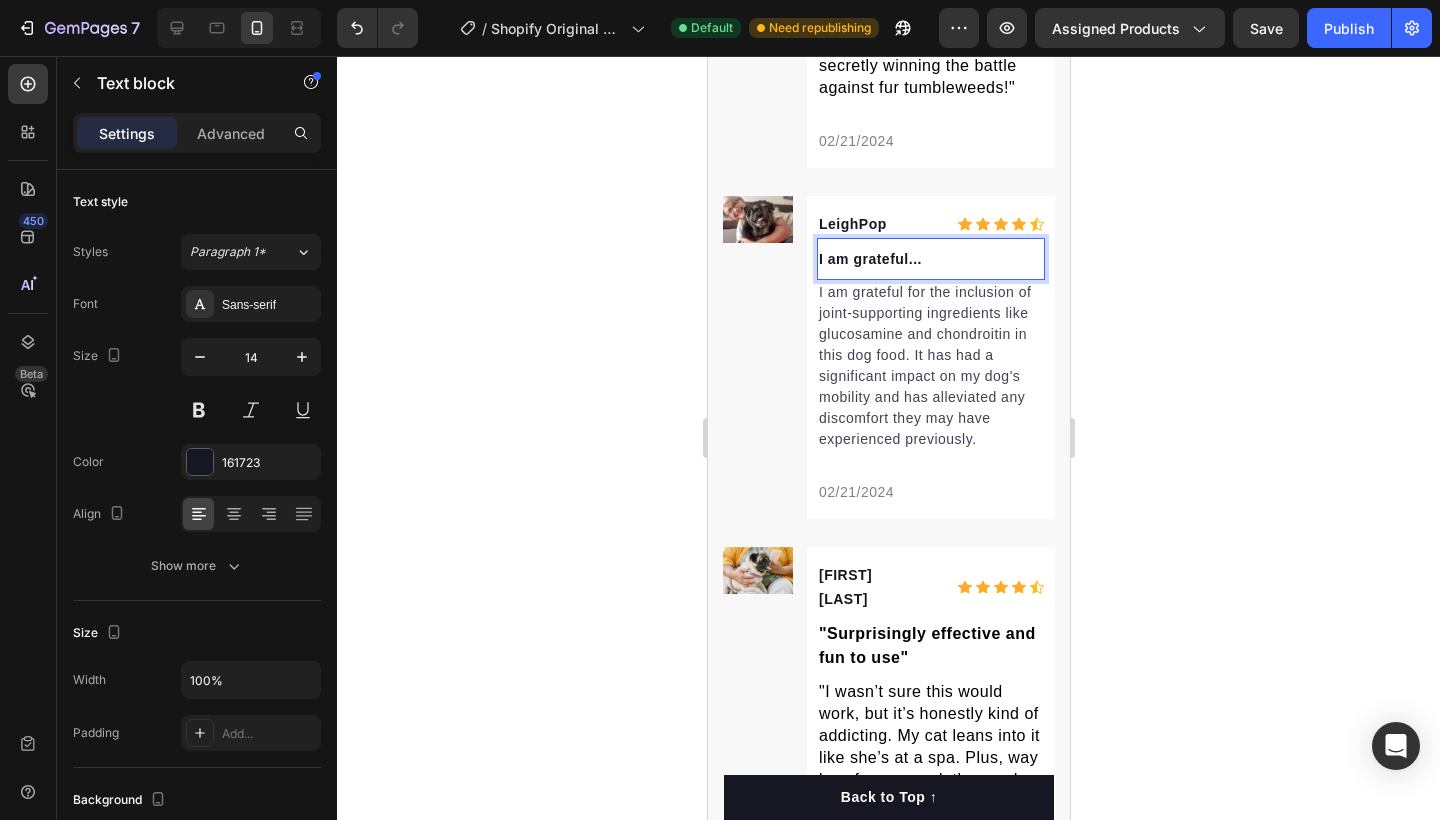 click on "I am grateful..." at bounding box center (930, 259) 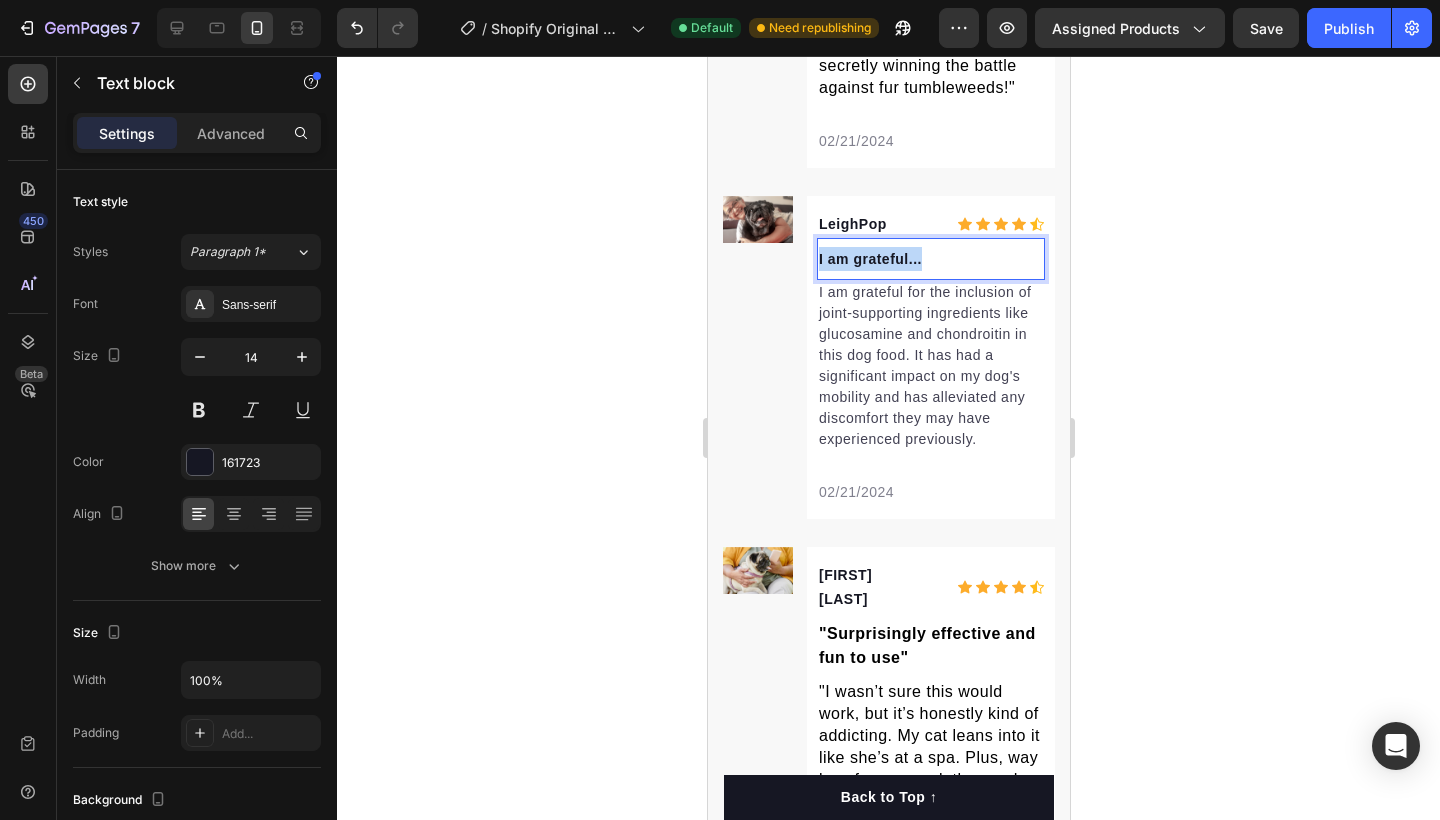 click on "I am grateful..." at bounding box center [930, 259] 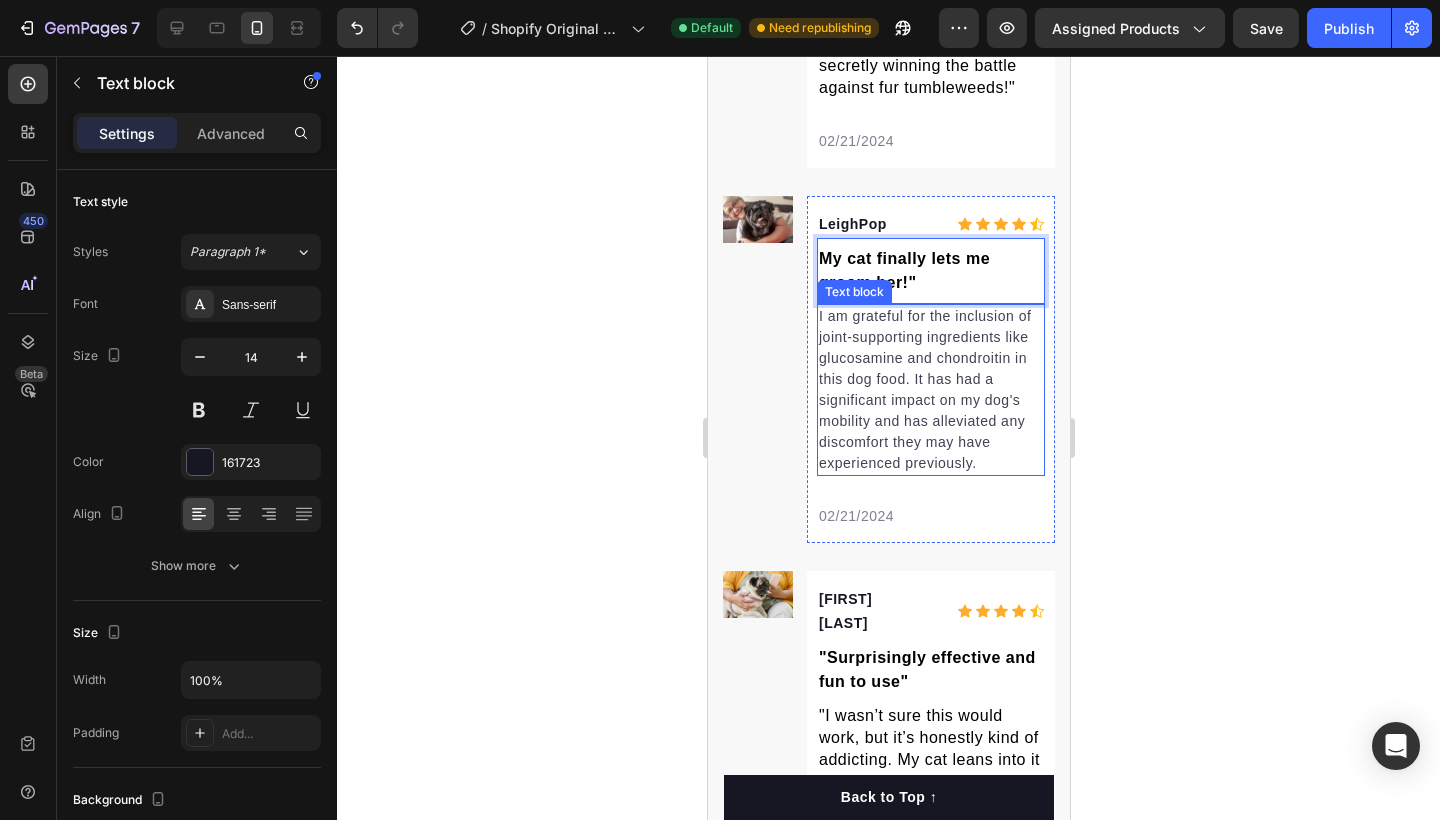 click on "I am grateful for the inclusion of joint-supporting ingredients like glucosamine and chondroitin in this dog food. It has had a significant impact on my dog's mobility and has alleviated any discomfort they may have experienced previously." at bounding box center [930, 390] 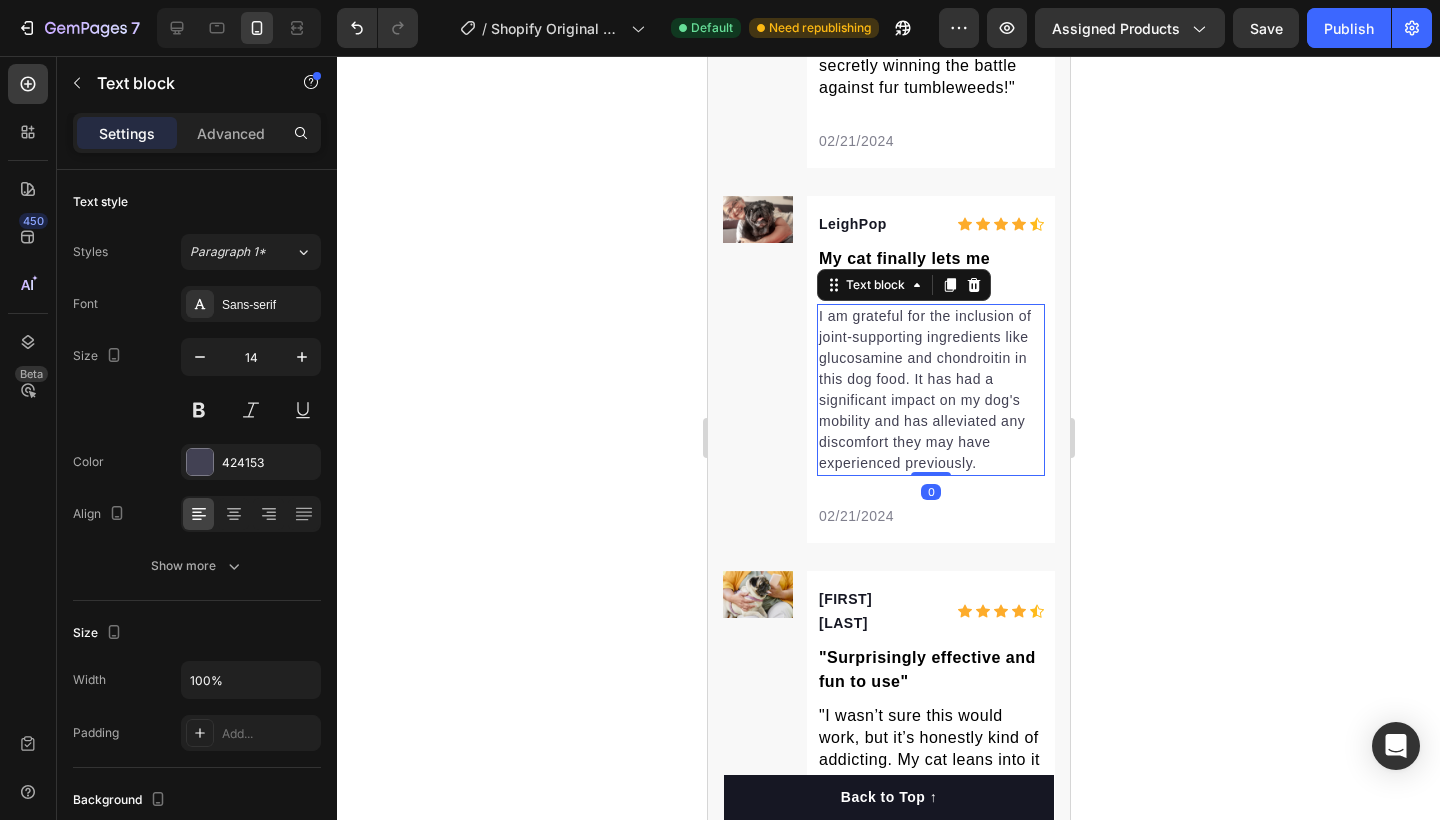 click on "I am grateful for the inclusion of joint-supporting ingredients like glucosamine and chondroitin in this dog food. It has had a significant impact on my dog's mobility and has alleviated any discomfort they may have experienced previously." at bounding box center (930, 390) 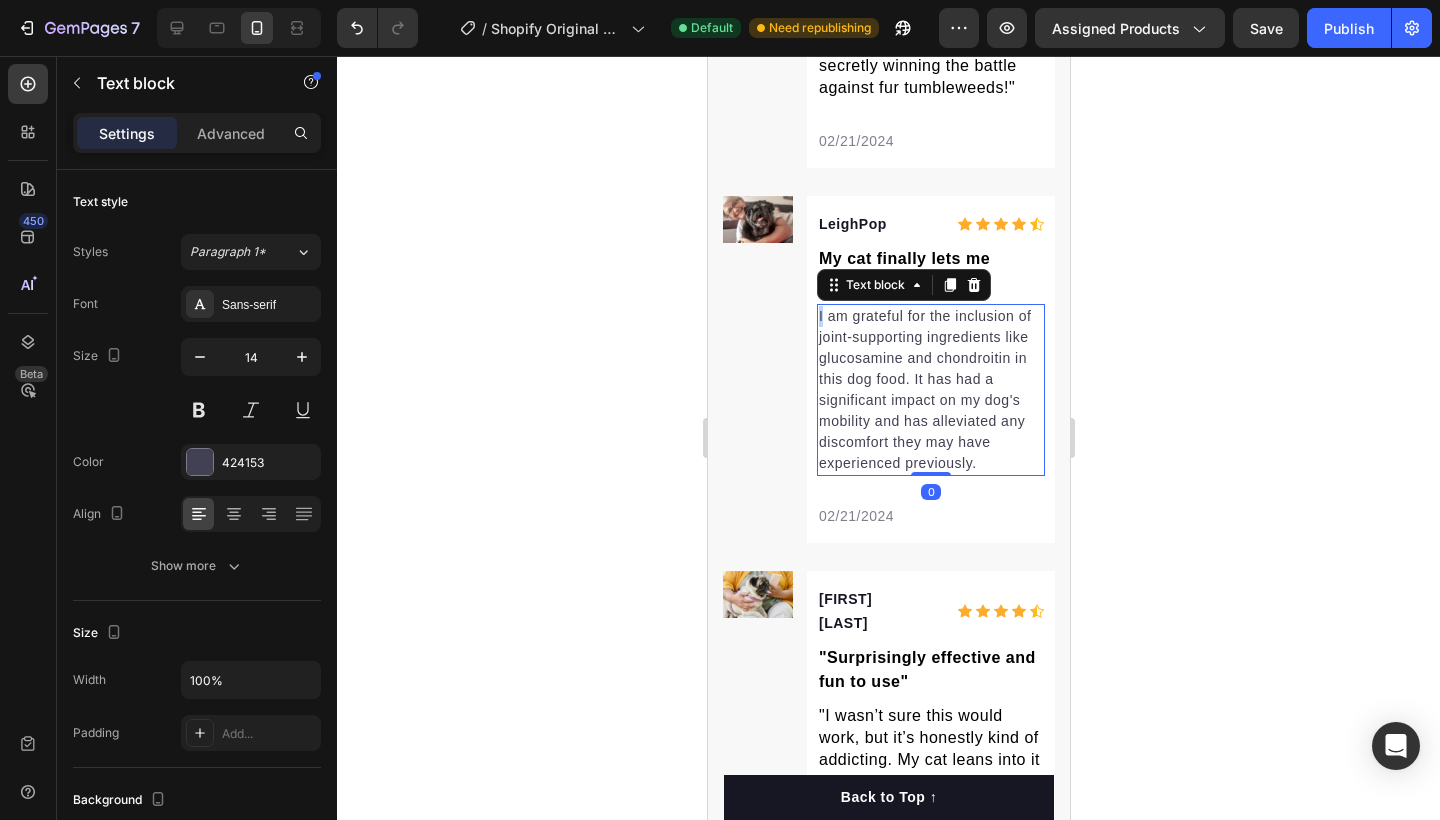 click on "I am grateful for the inclusion of joint-supporting ingredients like glucosamine and chondroitin in this dog food. It has had a significant impact on my dog's mobility and has alleviated any discomfort they may have experienced previously." at bounding box center (930, 390) 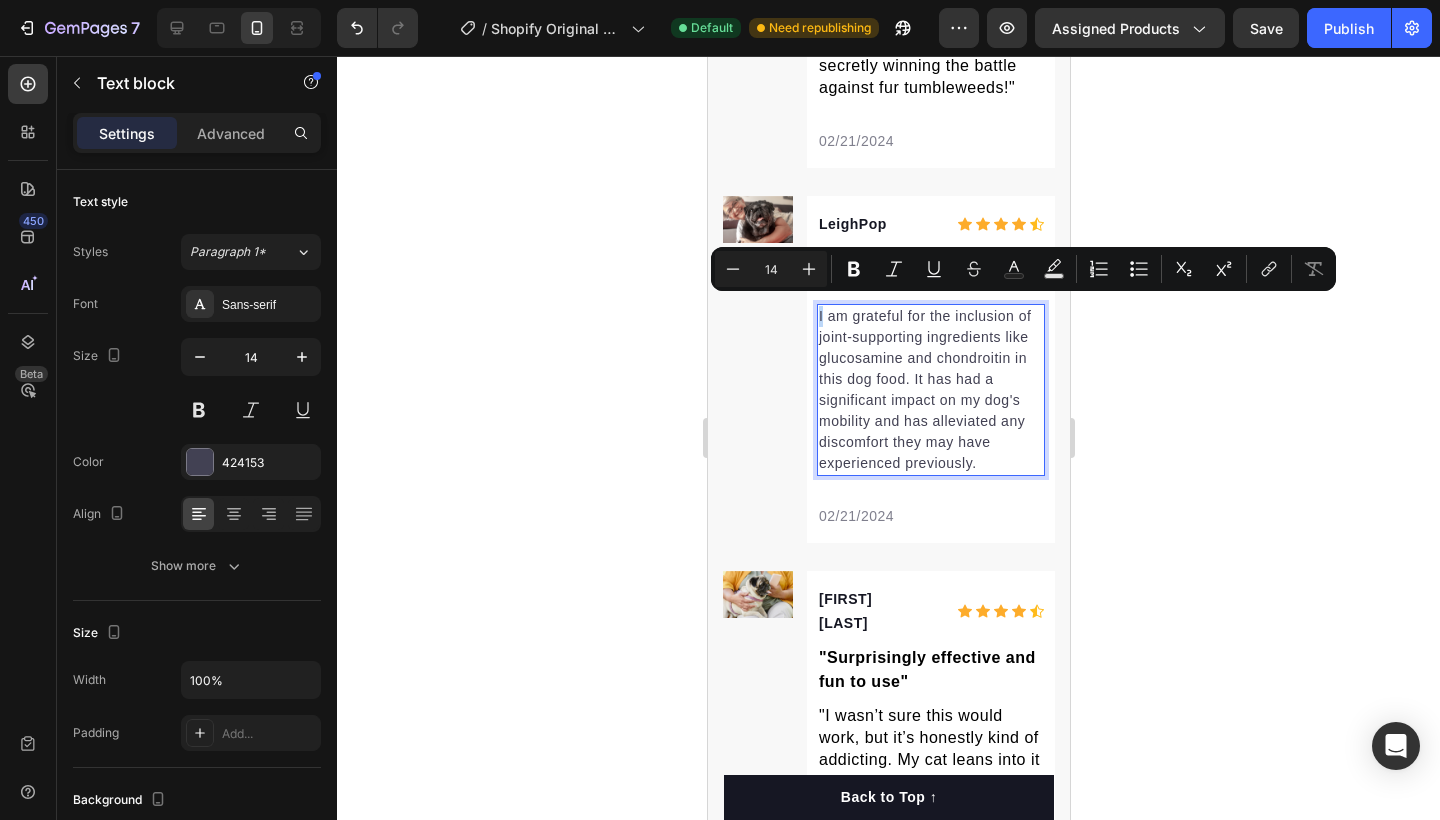 click on "I am grateful for the inclusion of joint-supporting ingredients like glucosamine and chondroitin in this dog food. It has had a significant impact on my dog's mobility and has alleviated any discomfort they may have experienced previously." at bounding box center [930, 390] 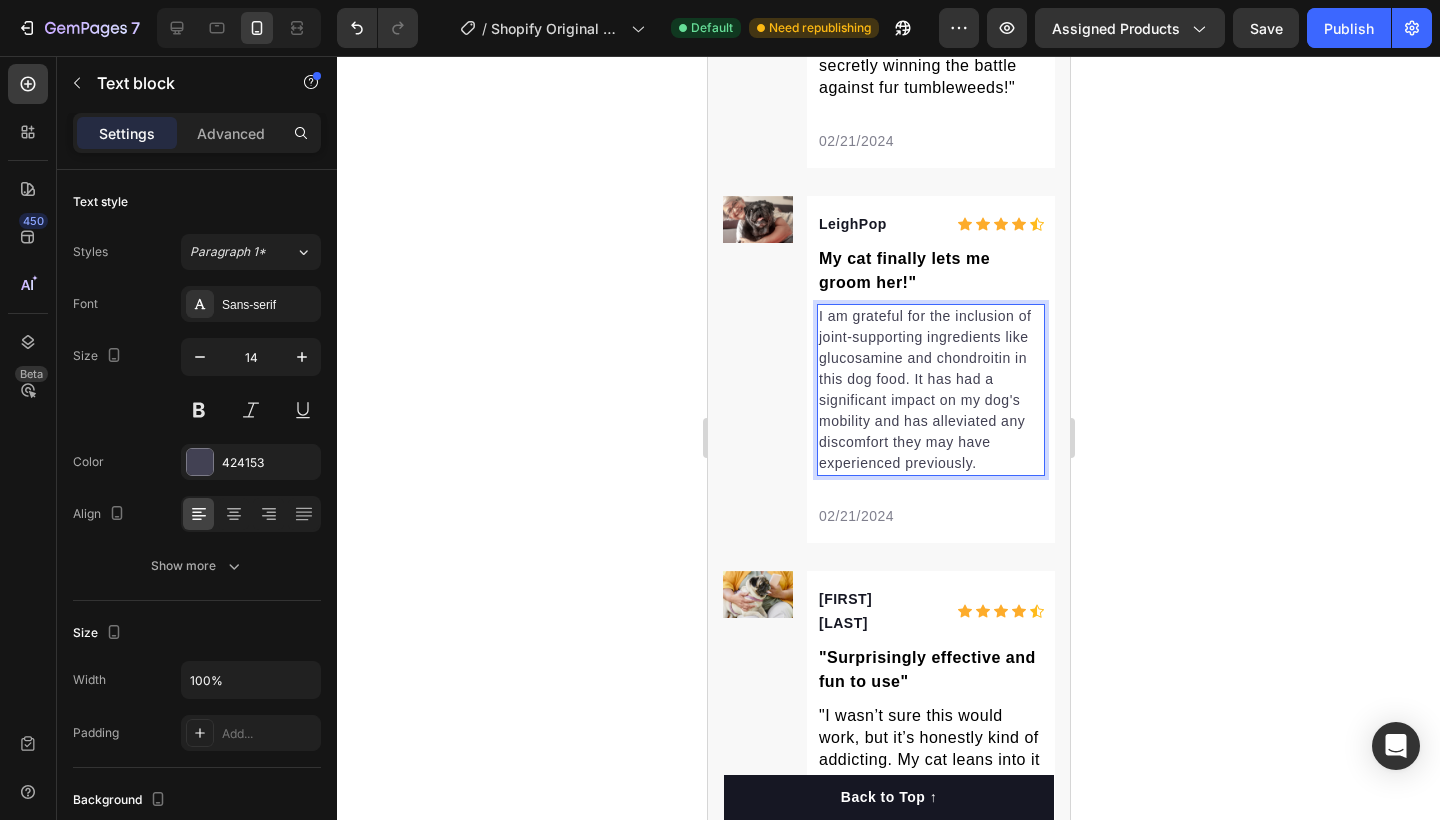click on "I am grateful for the inclusion of joint-supporting ingredients like glucosamine and chondroitin in this dog food. It has had a significant impact on my dog's mobility and has alleviated any discomfort they may have experienced previously." at bounding box center (930, 390) 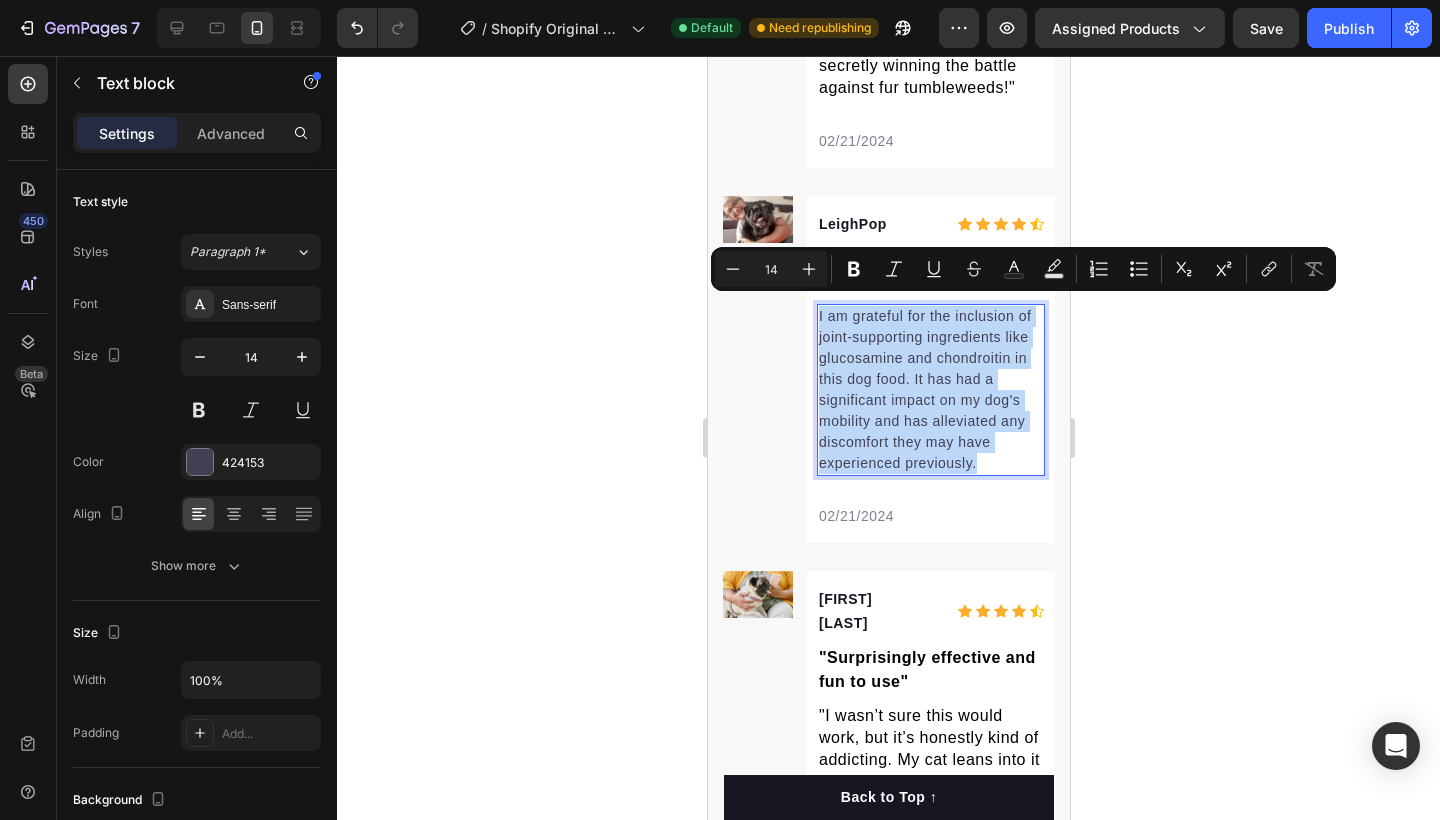 drag, startPoint x: 819, startPoint y: 305, endPoint x: 974, endPoint y: 451, distance: 212.93427 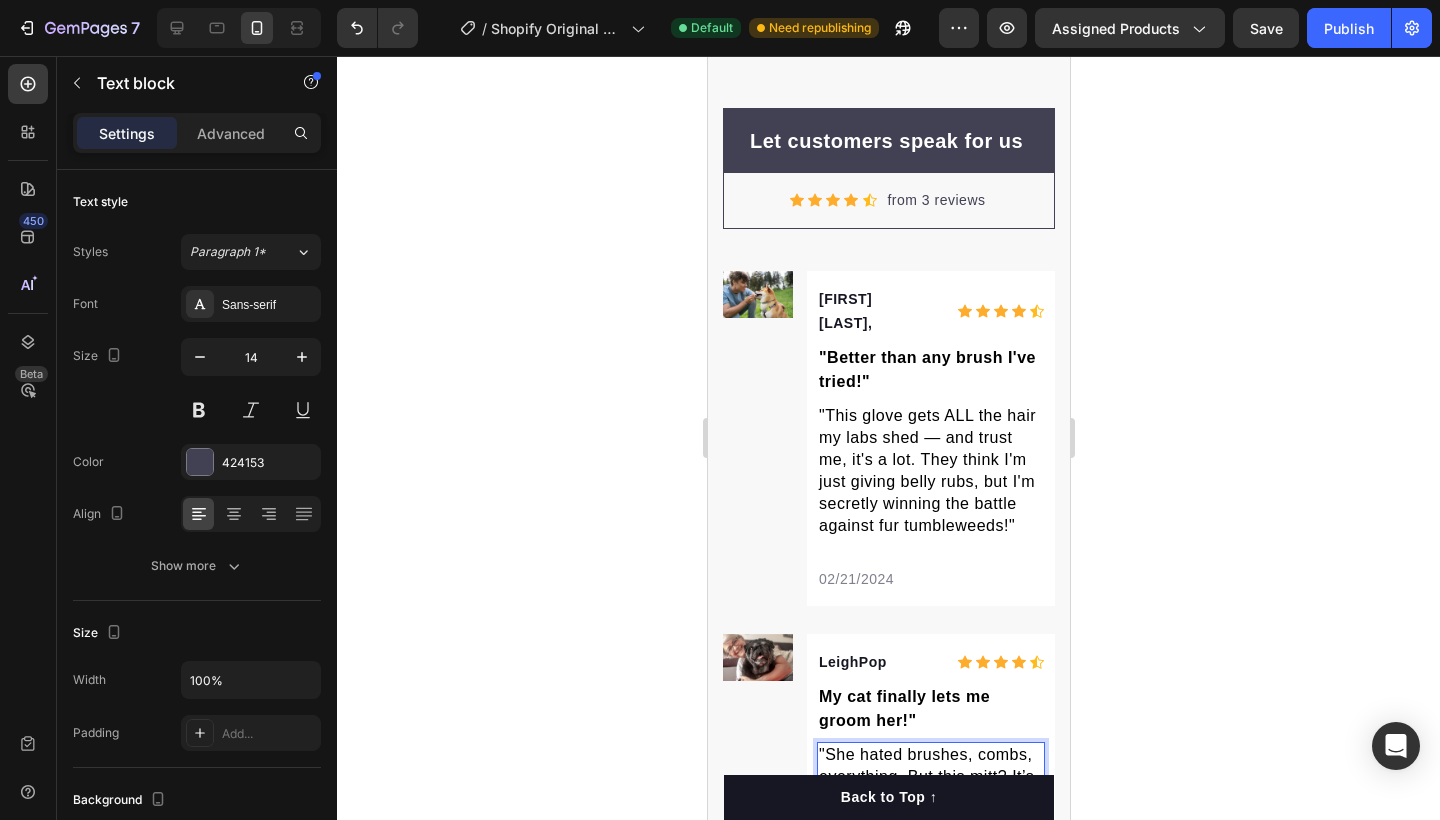 scroll, scrollTop: 7719, scrollLeft: 0, axis: vertical 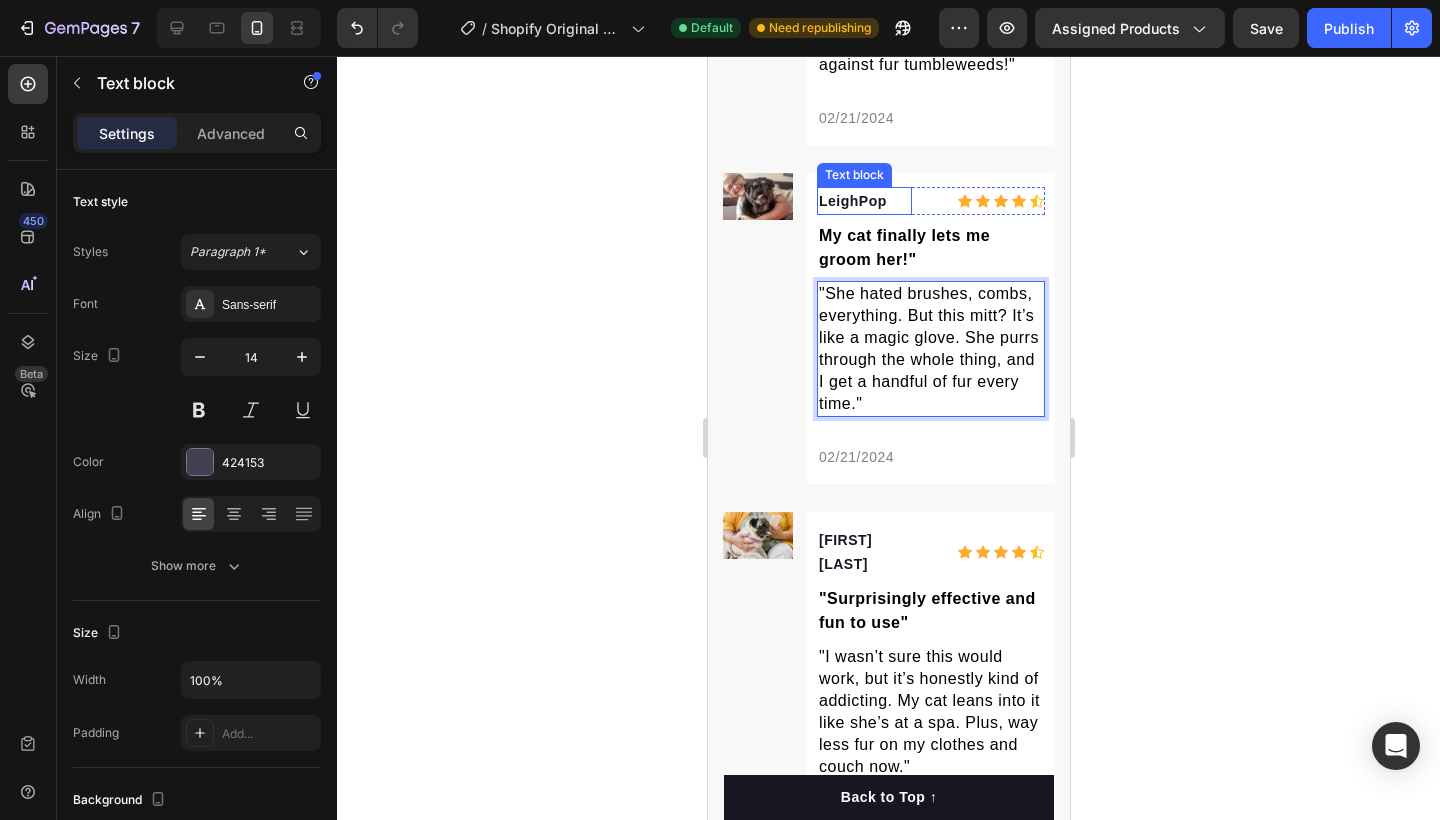 click on "LeighPop" at bounding box center (863, 201) 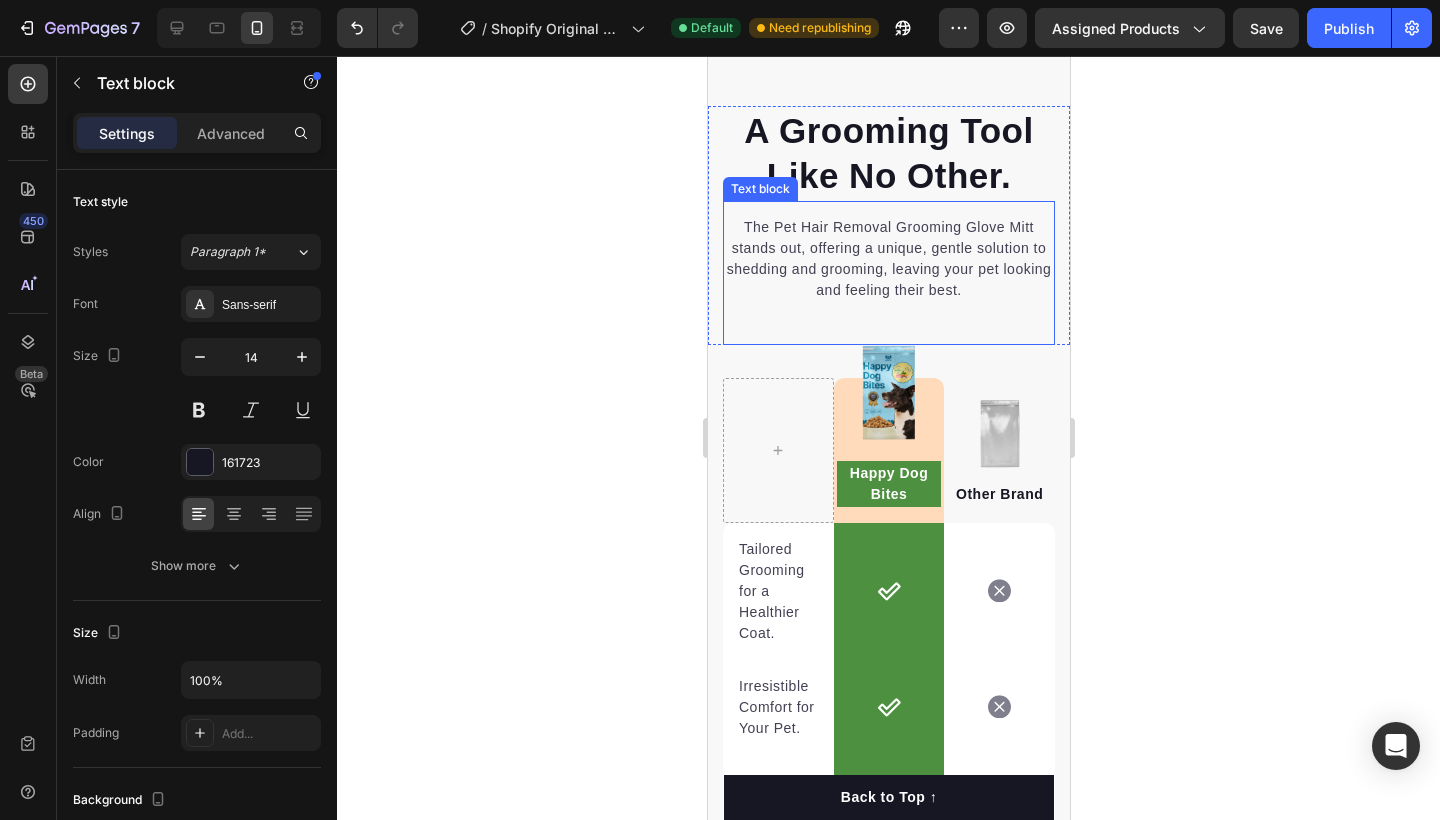 scroll, scrollTop: 4324, scrollLeft: 0, axis: vertical 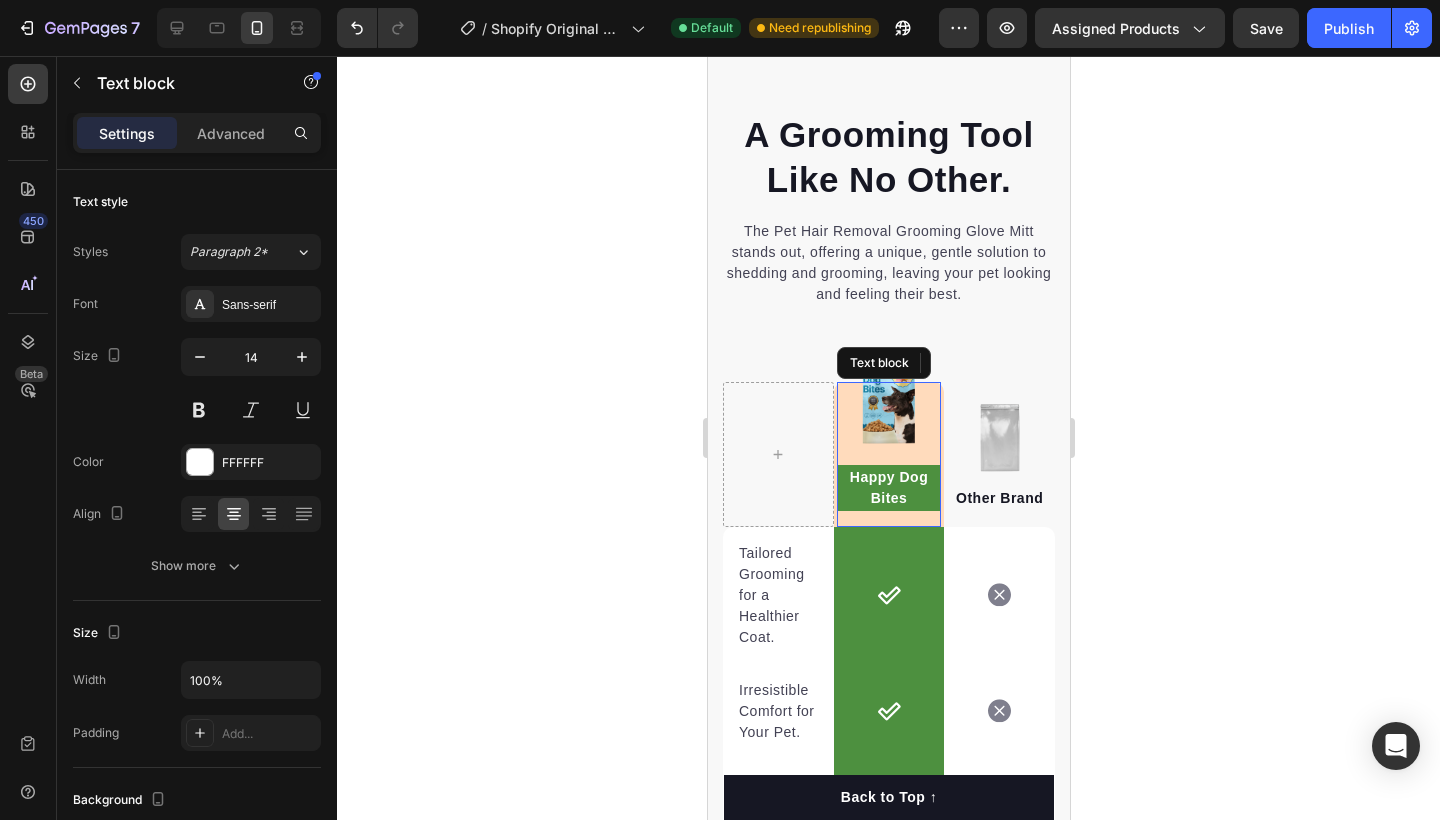 click on "Happy Dog Bites Text block" at bounding box center [888, 454] 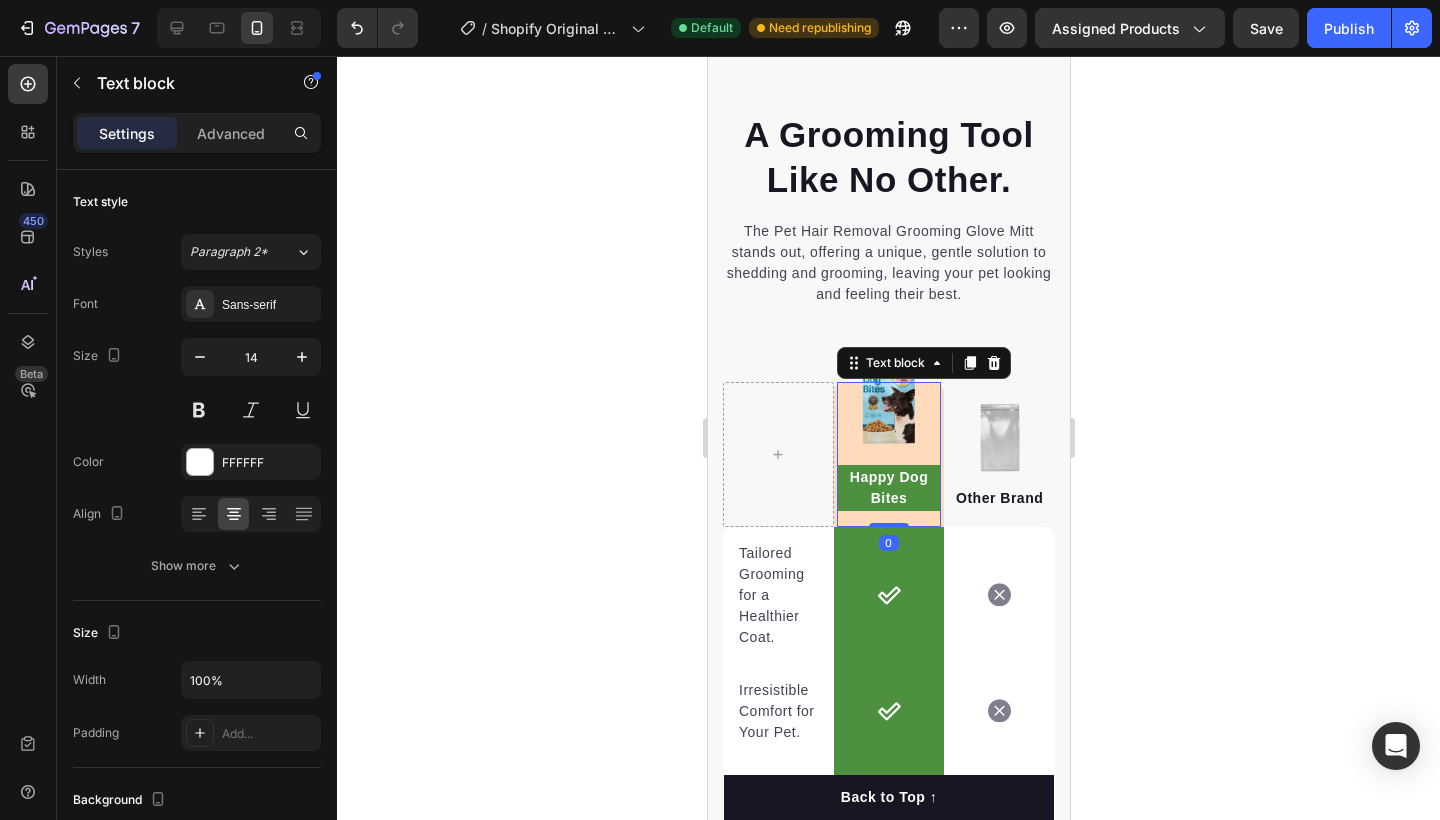click on "Happy Dog Bites Text block   0" at bounding box center (888, 454) 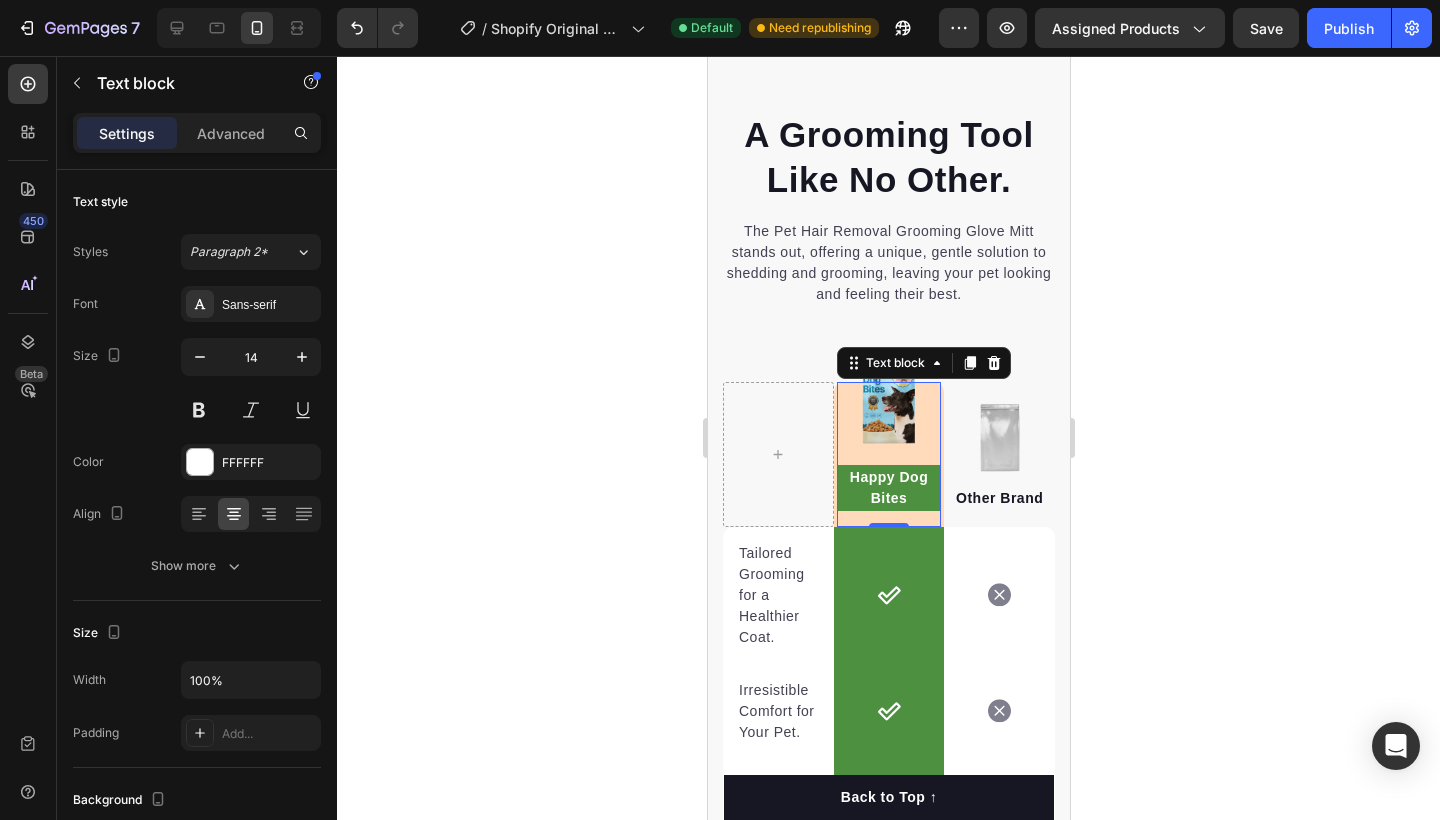 click on "Happy Dog Bites Text block   0" at bounding box center [888, 454] 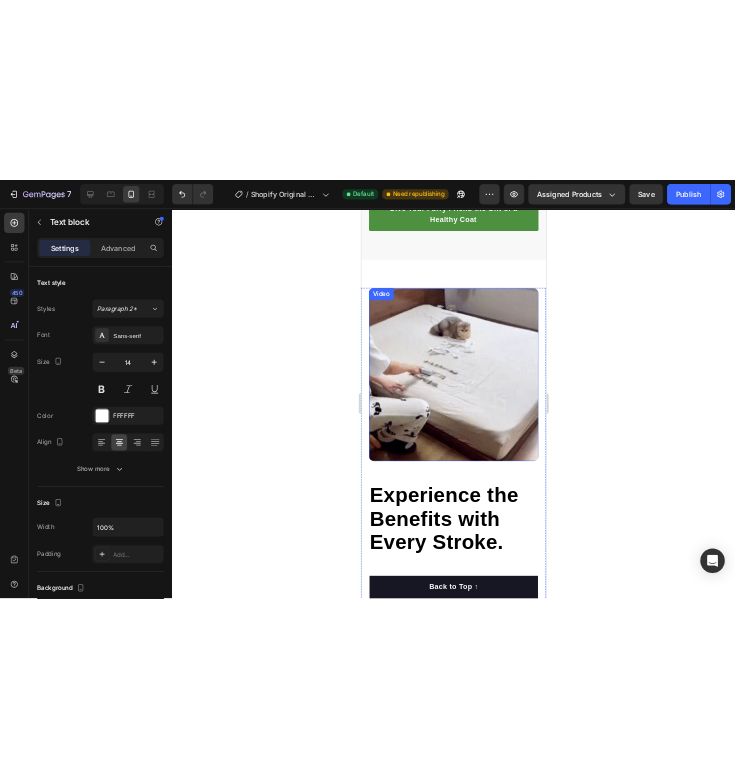 scroll, scrollTop: 2913, scrollLeft: 0, axis: vertical 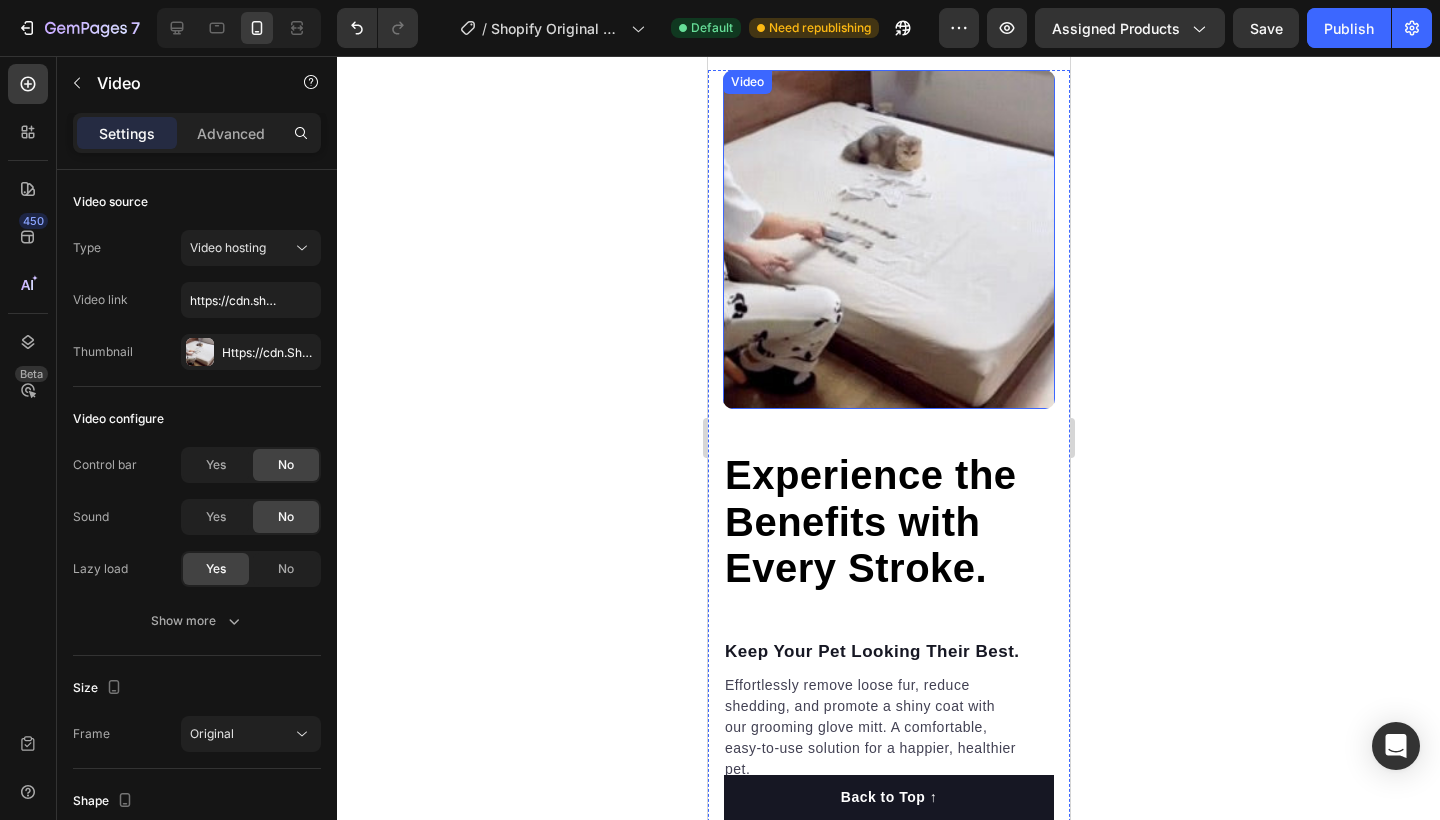 click at bounding box center (888, 240) 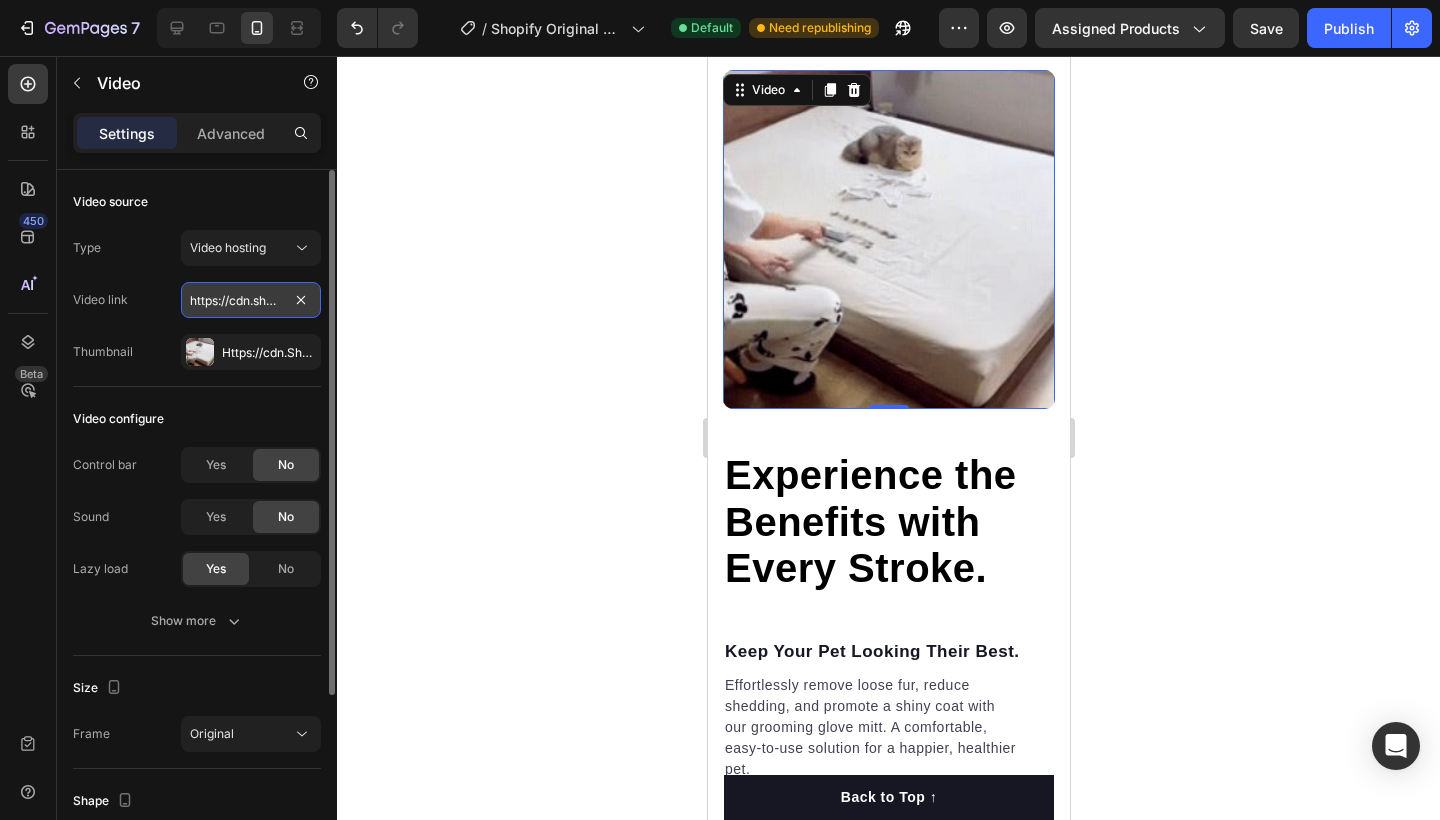 click on "https://cdn.shopify.com/s/files/1/0722/4790/2365/files/gempages_574724477296837407-ebc165b8-1f5e-4b7d-a095-3310902a25a1.jpg" at bounding box center [251, 300] 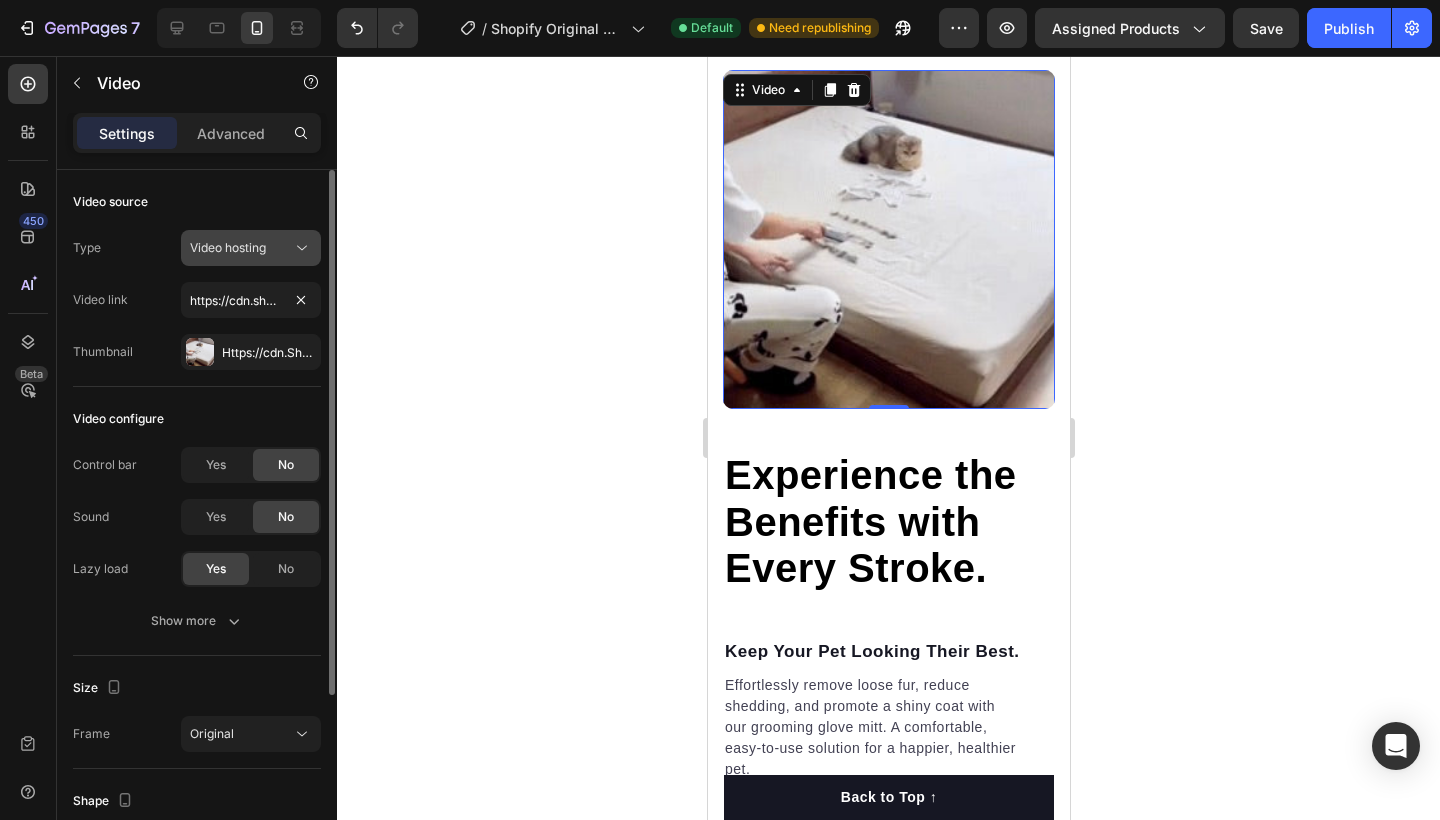 click on "Video hosting" 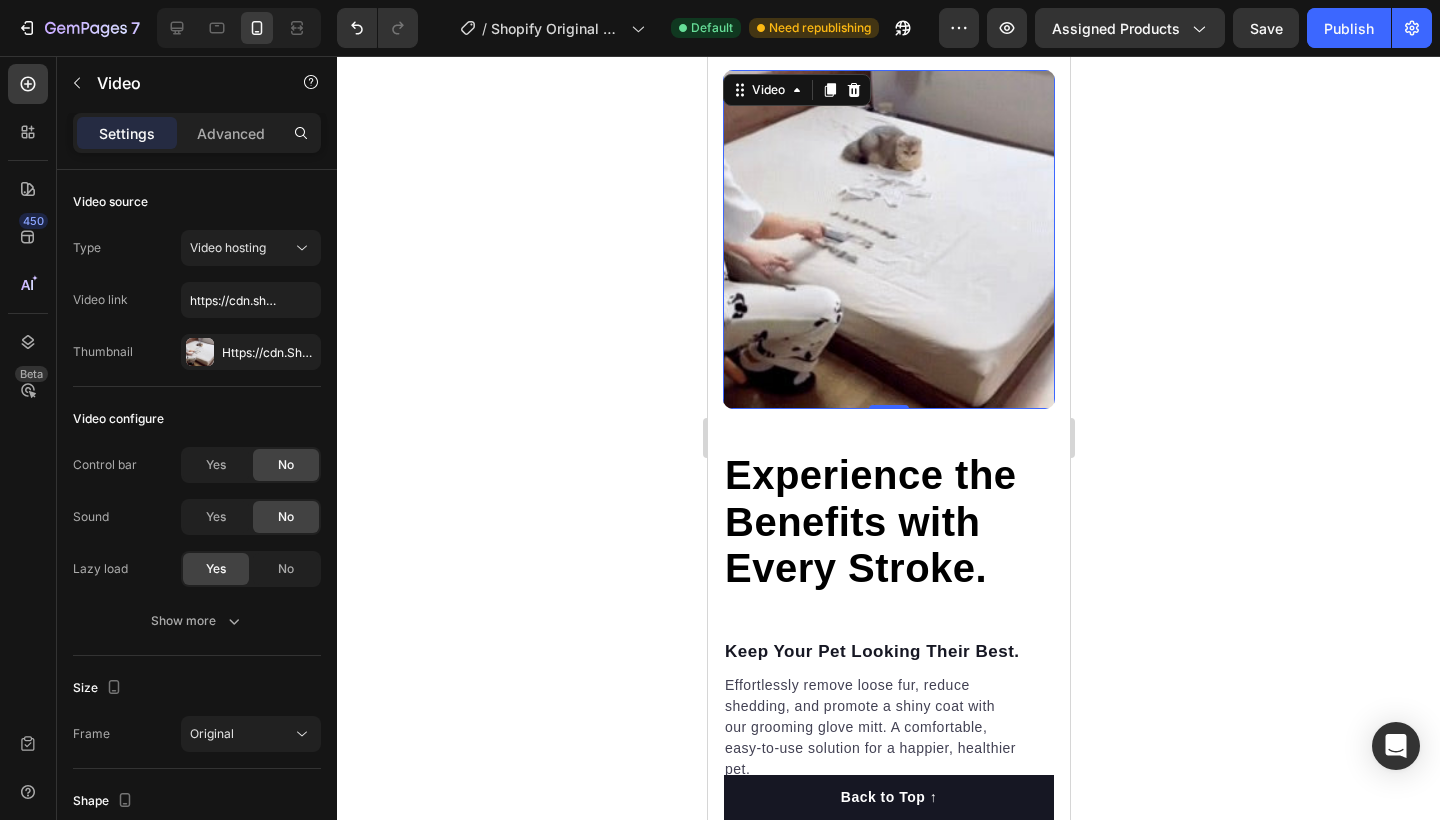 click 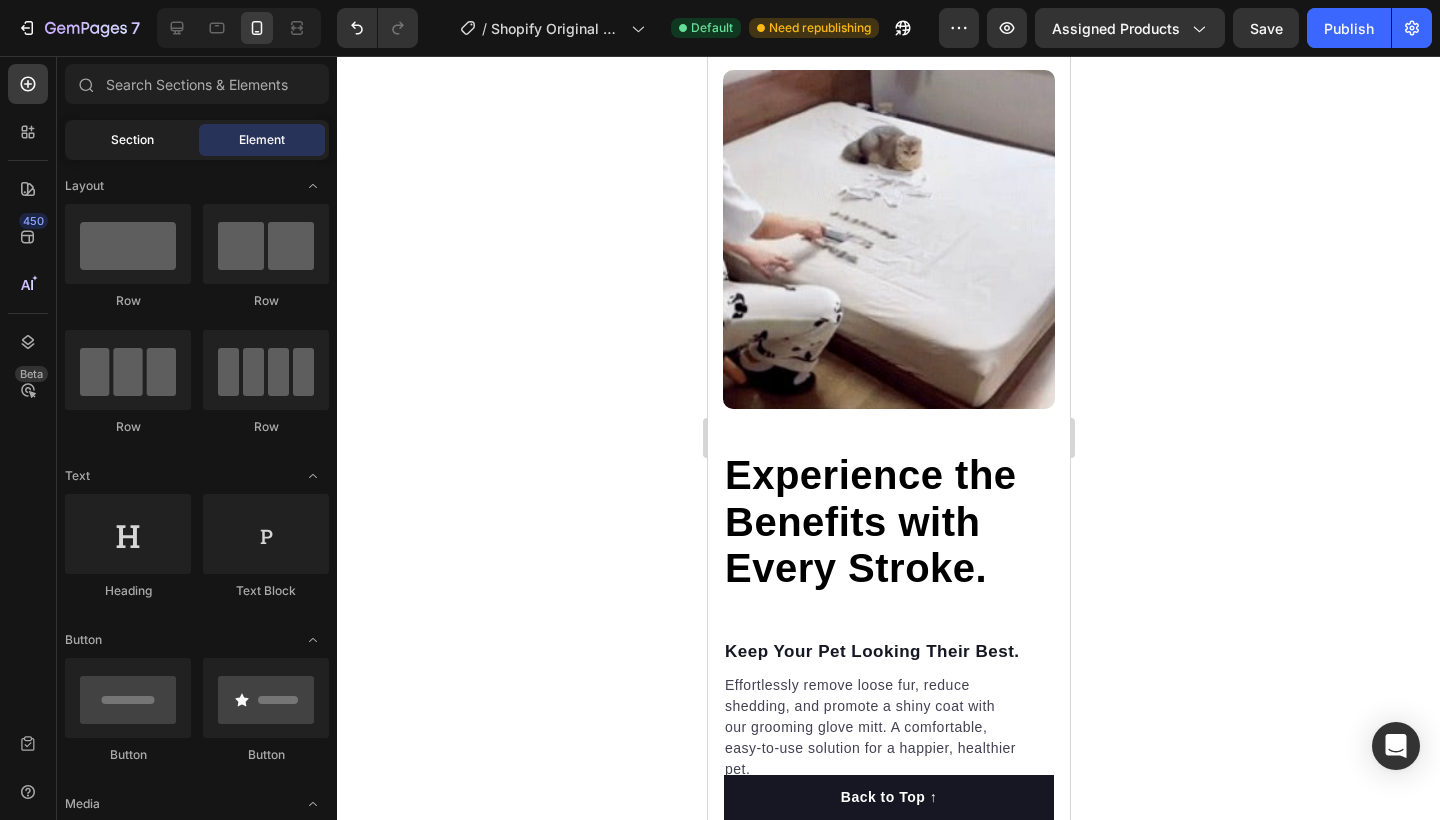 click on "Section" 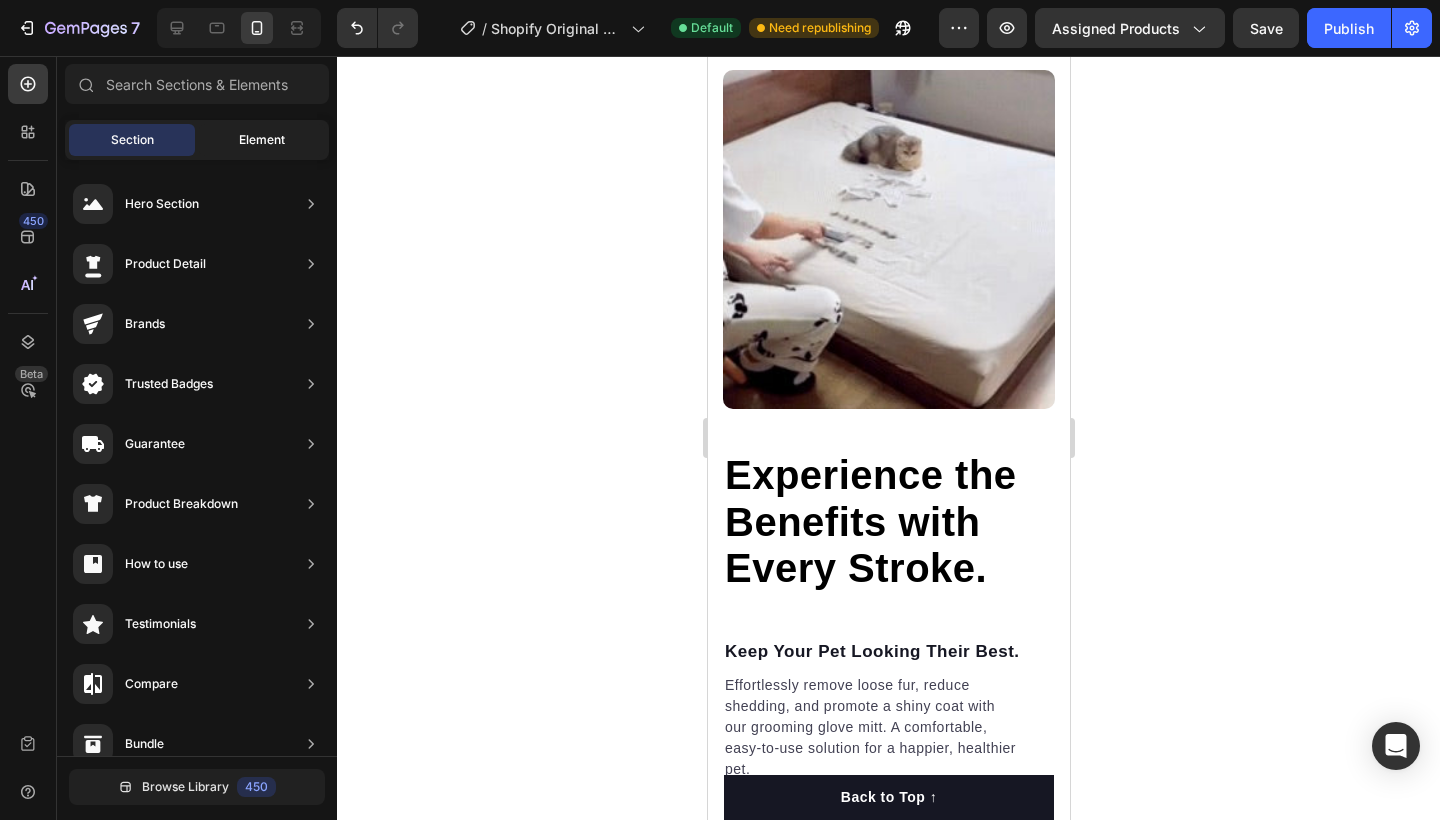 click on "Element" 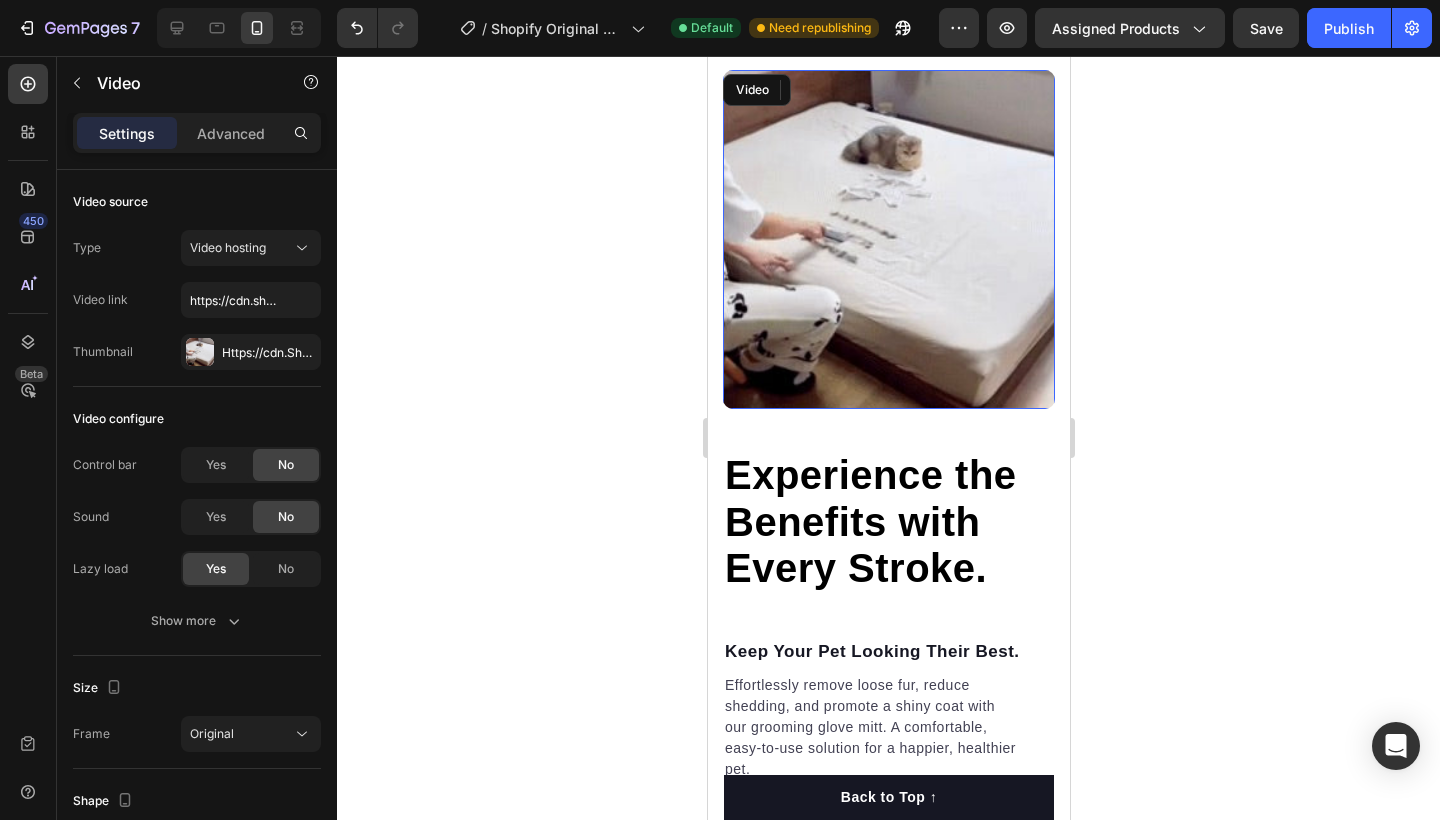 click at bounding box center [888, 240] 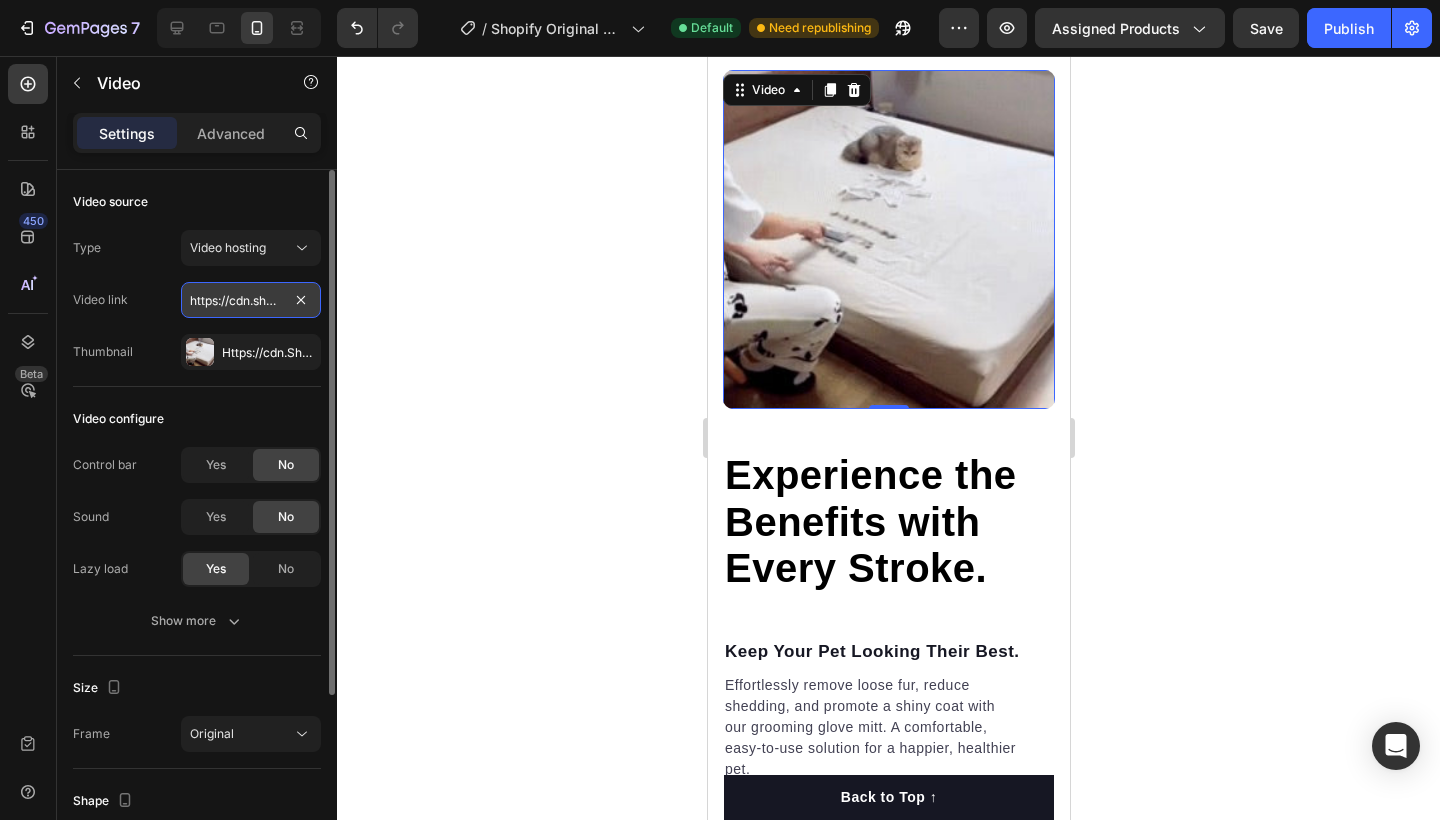 click on "https://cdn.shopify.com/s/files/1/0722/4790/2365/files/gempages_574724477296837407-ebc165b8-1f5e-4b7d-a095-3310902a25a1.jpg" at bounding box center [251, 300] 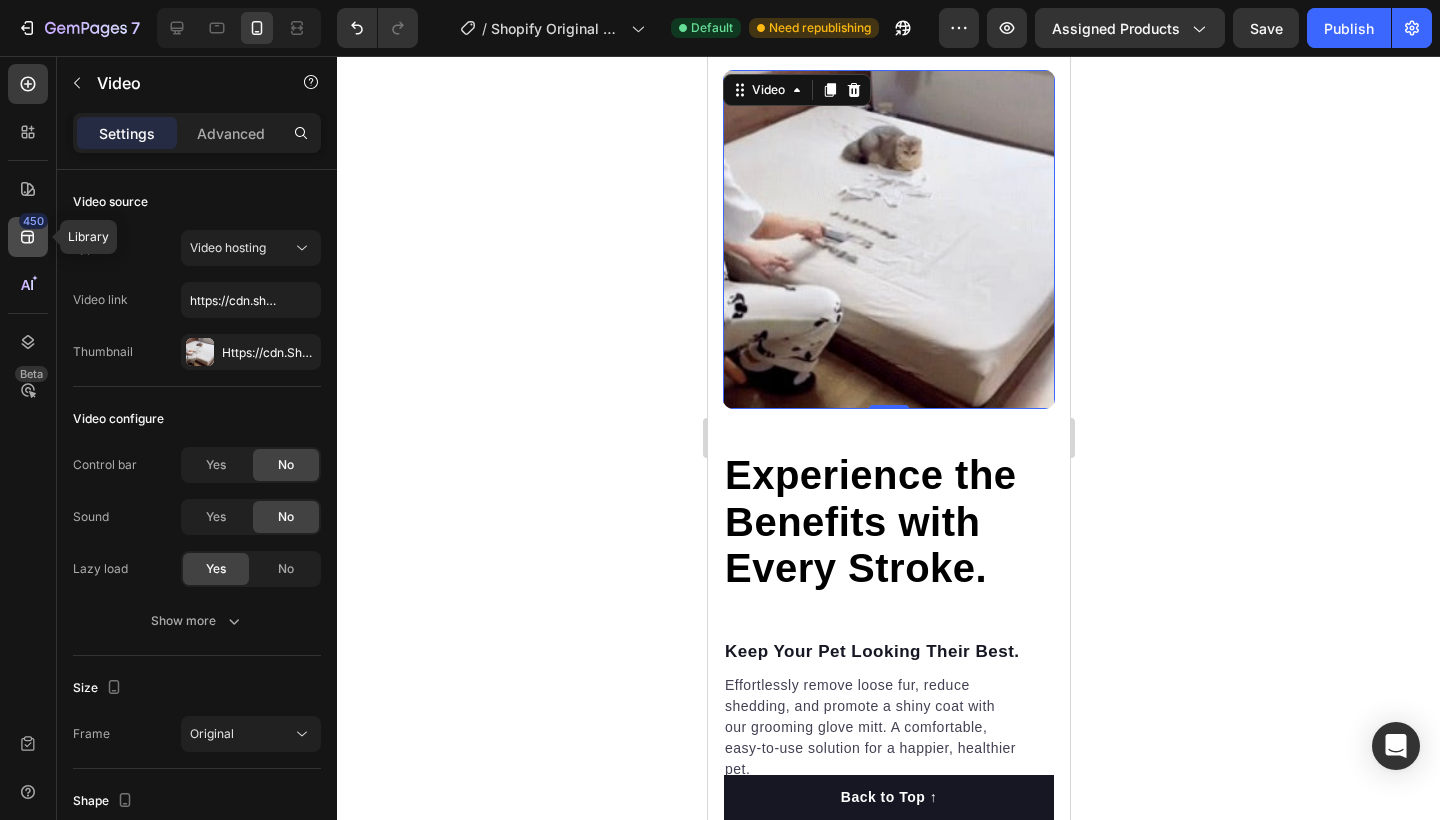 click 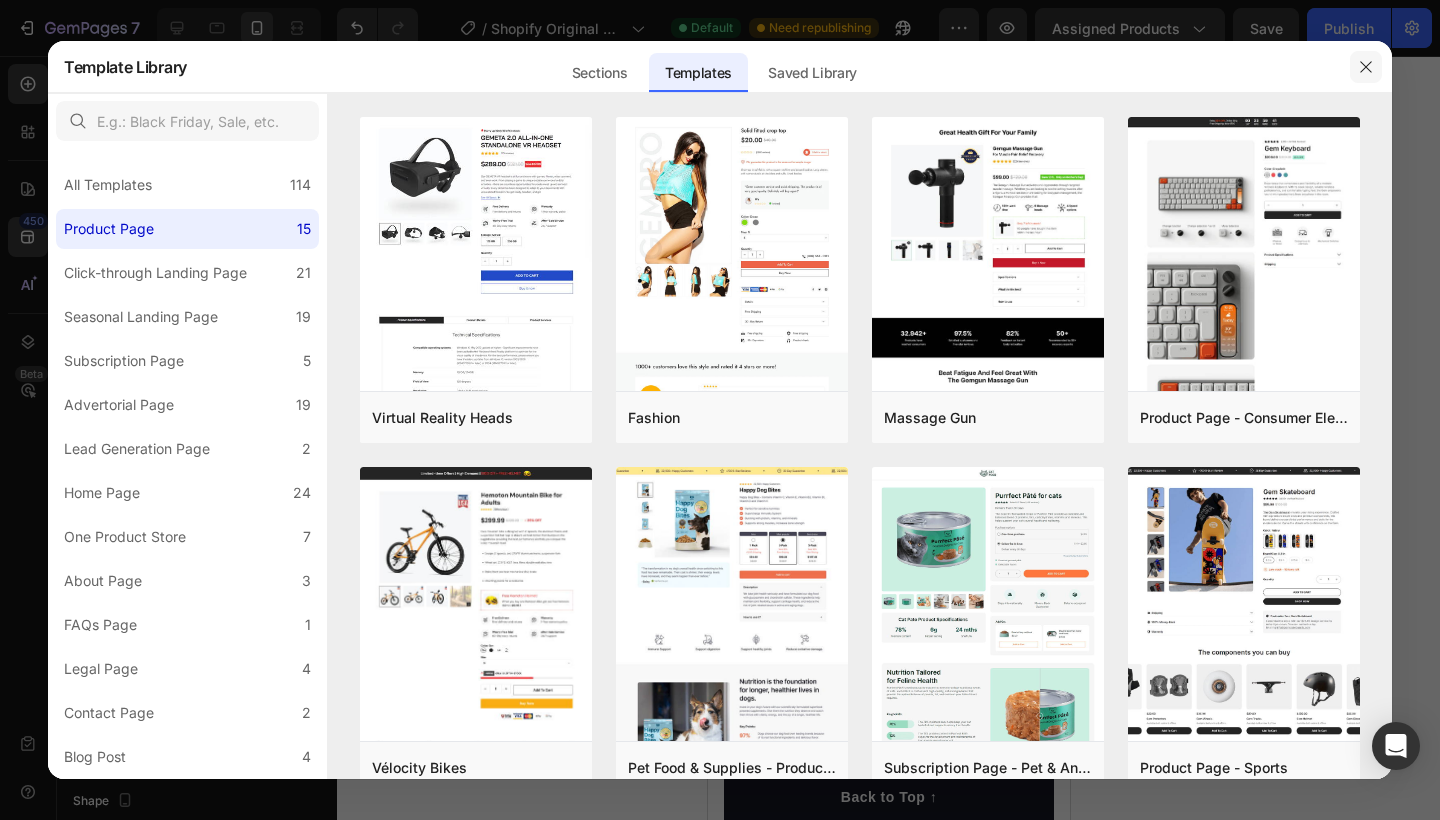 click 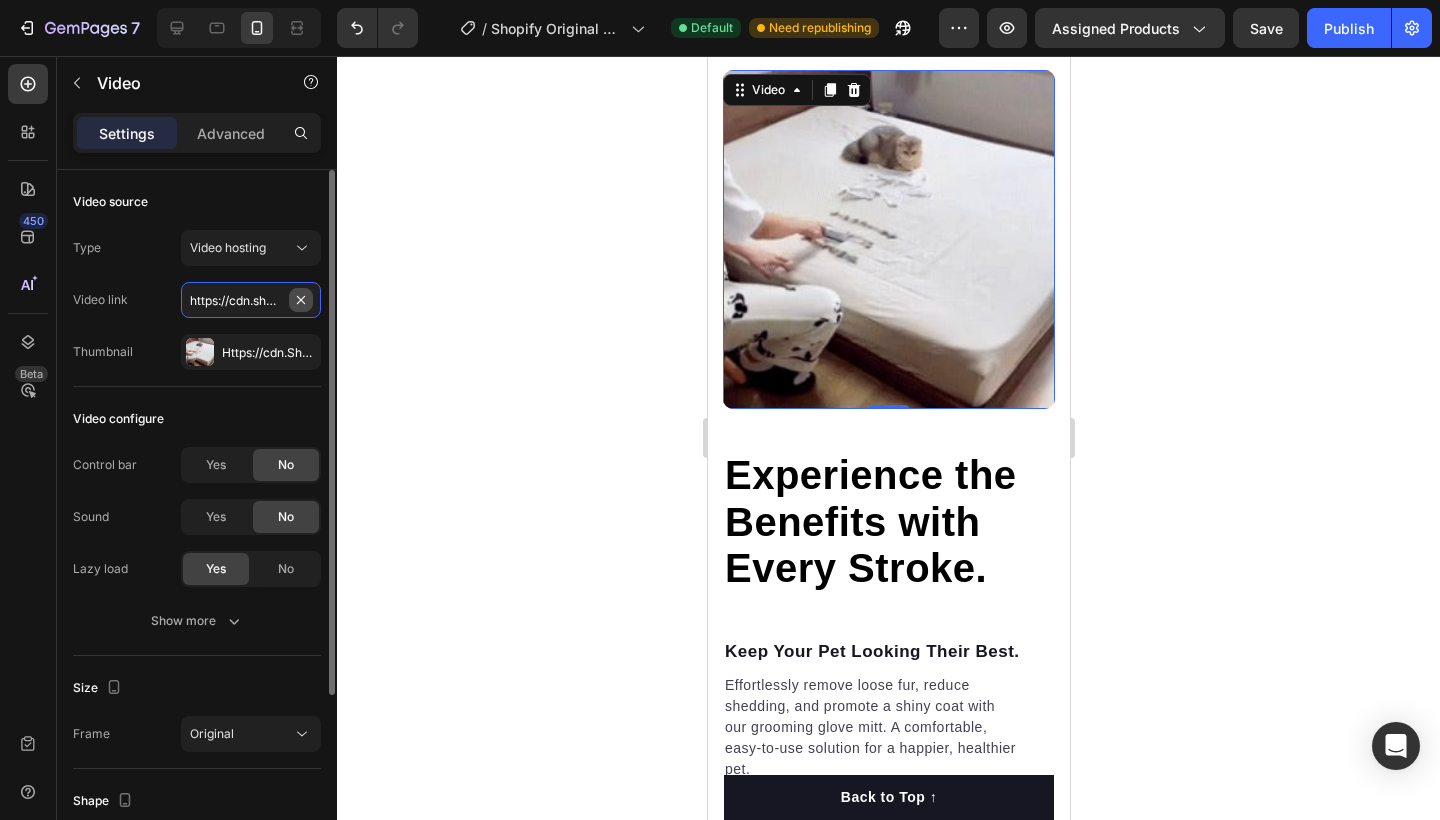 type 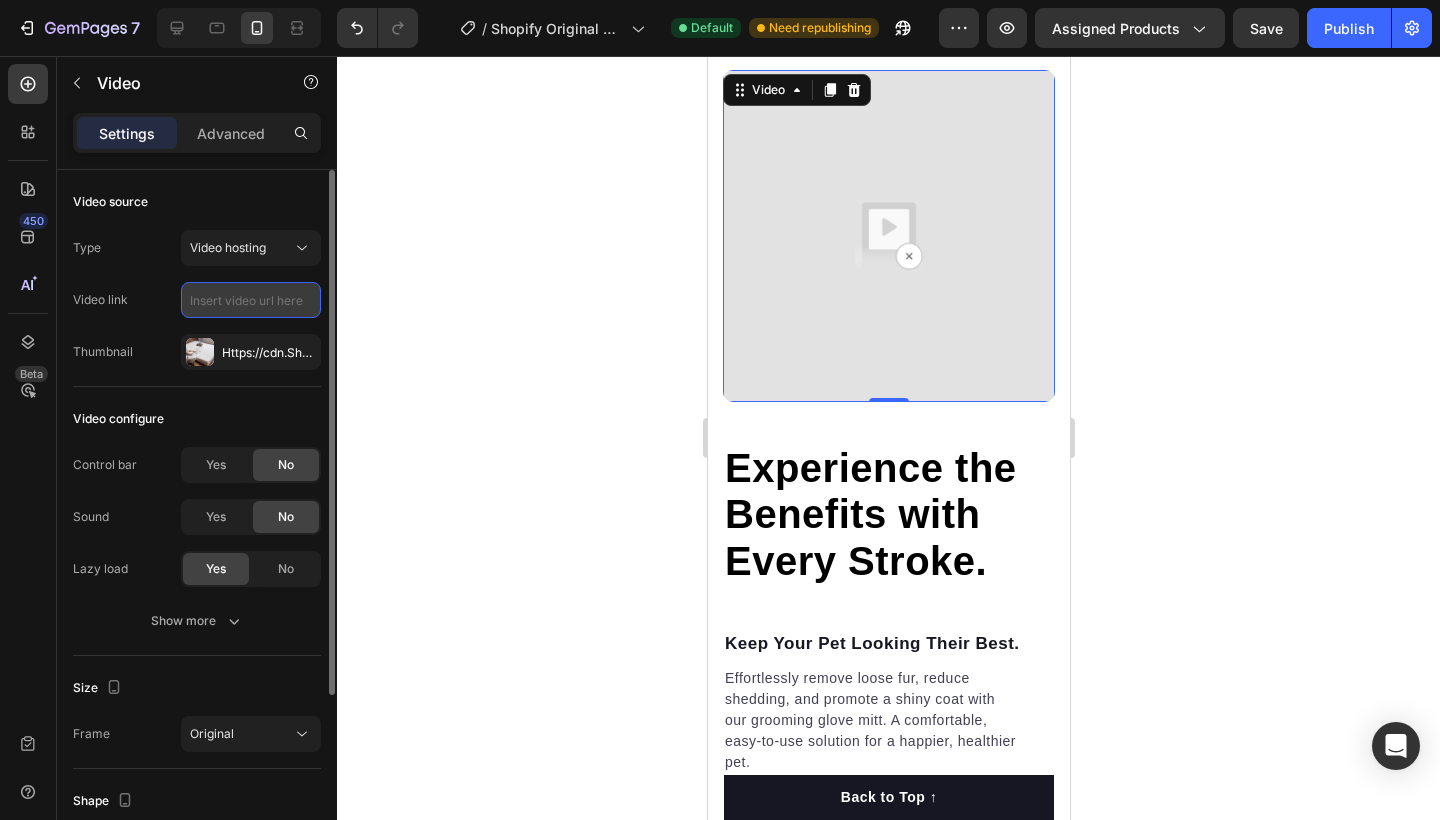 click at bounding box center (251, 300) 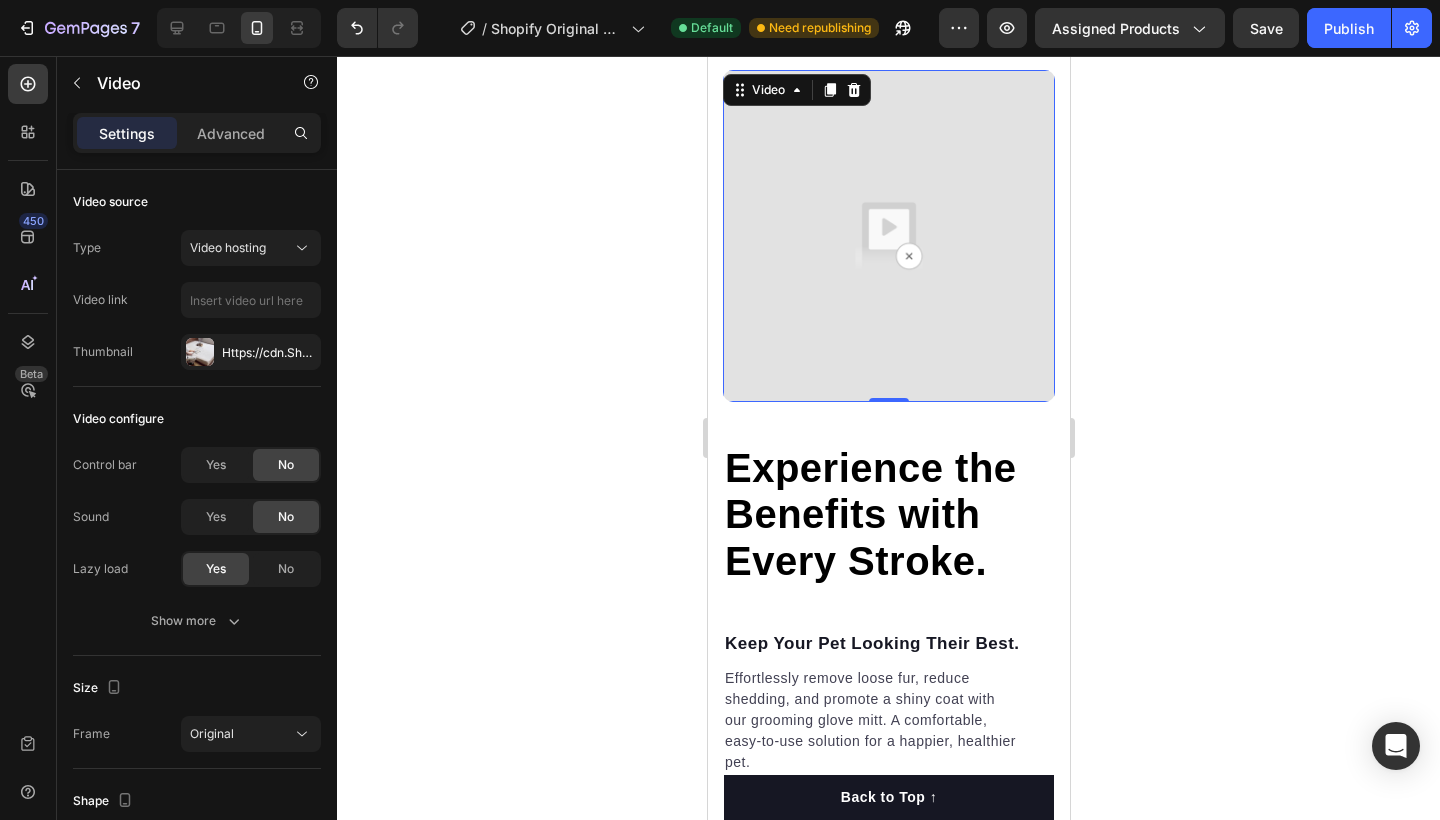 click 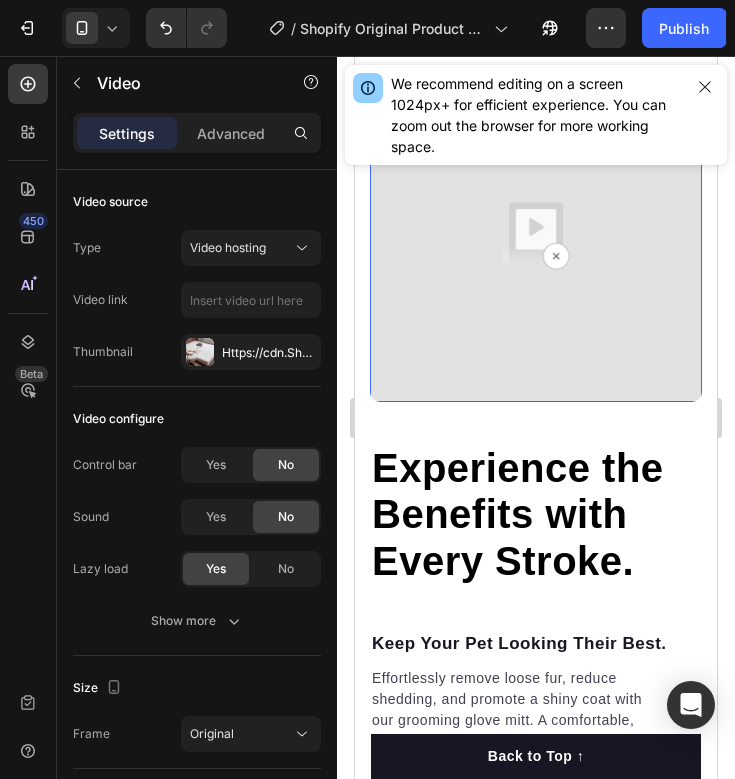 click at bounding box center (536, 236) 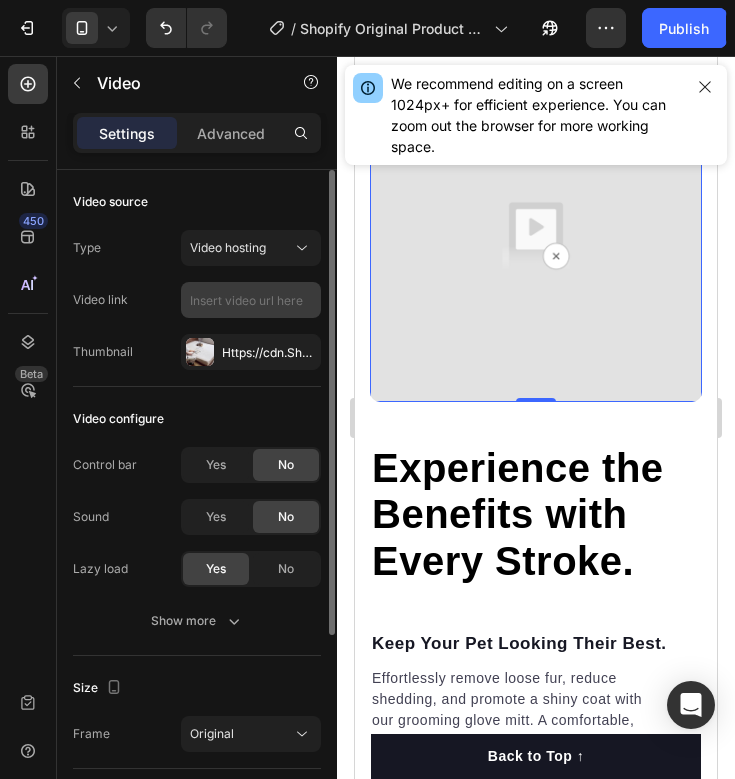 type on "/Users/[USERNAME]/Documents/droppshiping/giphy.gif" 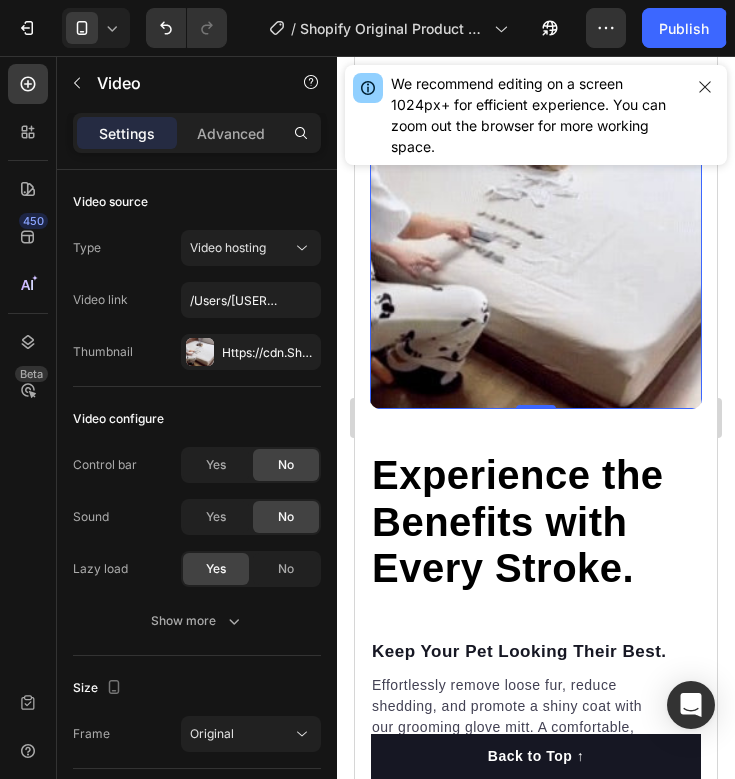 click at bounding box center [536, 240] 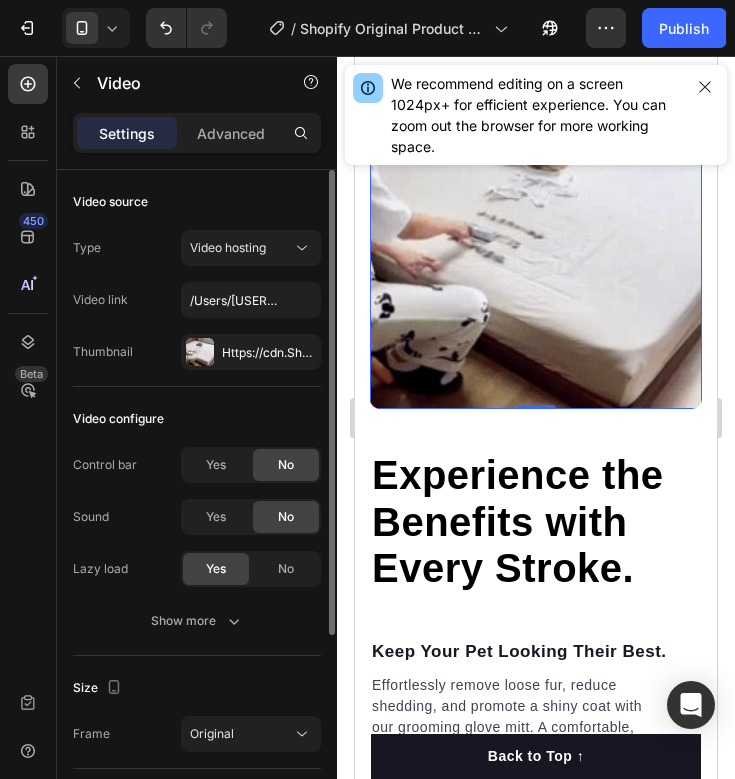 click on "Video source Type Video hosting Video link /Users/[USERNAME]/Documents/droppshiping/giphy.gif Thumbnail Https://cdn.Shopify.Com/s/files/1/0722/4790/2365/files/gempages_574724477296837407-ebc165b8-1f5e-4b7d-a095-3310902a25a1.Jpg" 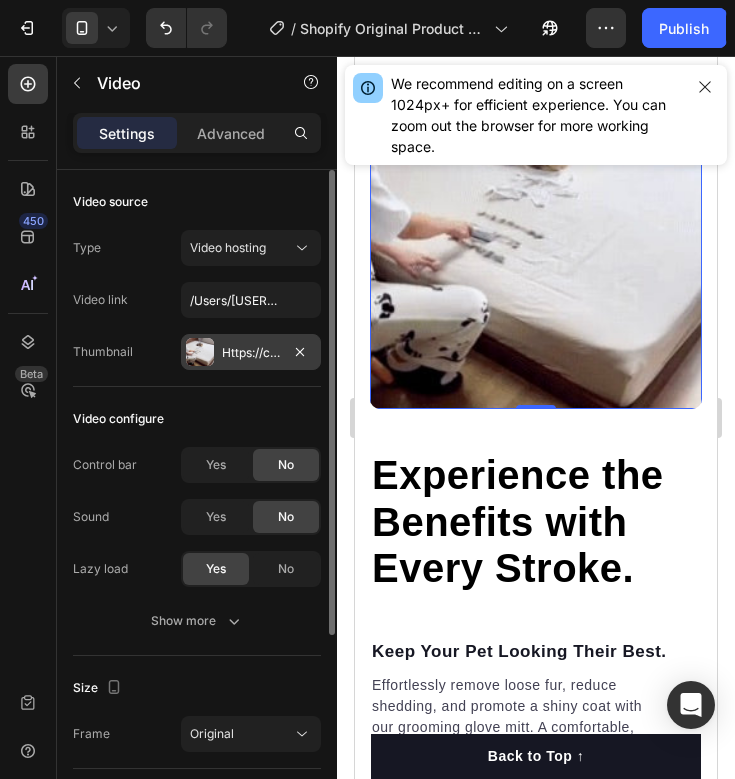 click on "Https://cdn.Shopify.Com/s/files/1/0722/4790/2365/files/gempages_574724477296837407-ebc165b8-1f5e-4b7d-a095-3310902a25a1.Jpg" at bounding box center (251, 353) 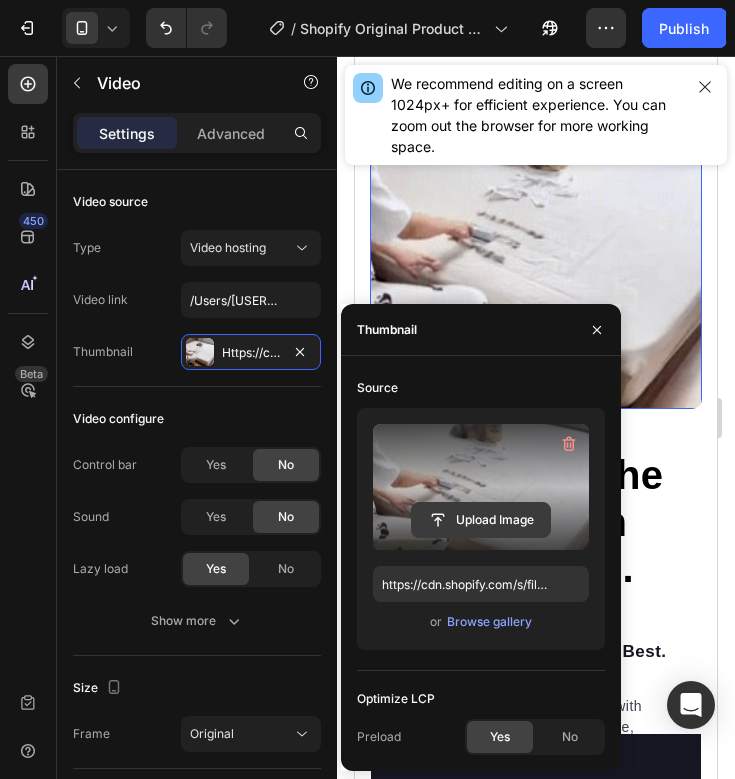 click 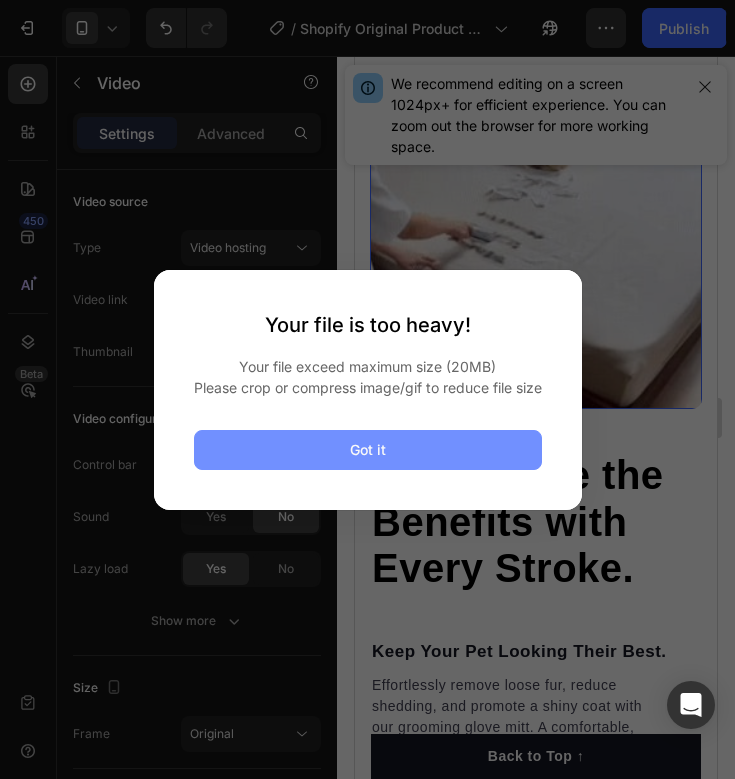 click on "Got it" at bounding box center [368, 450] 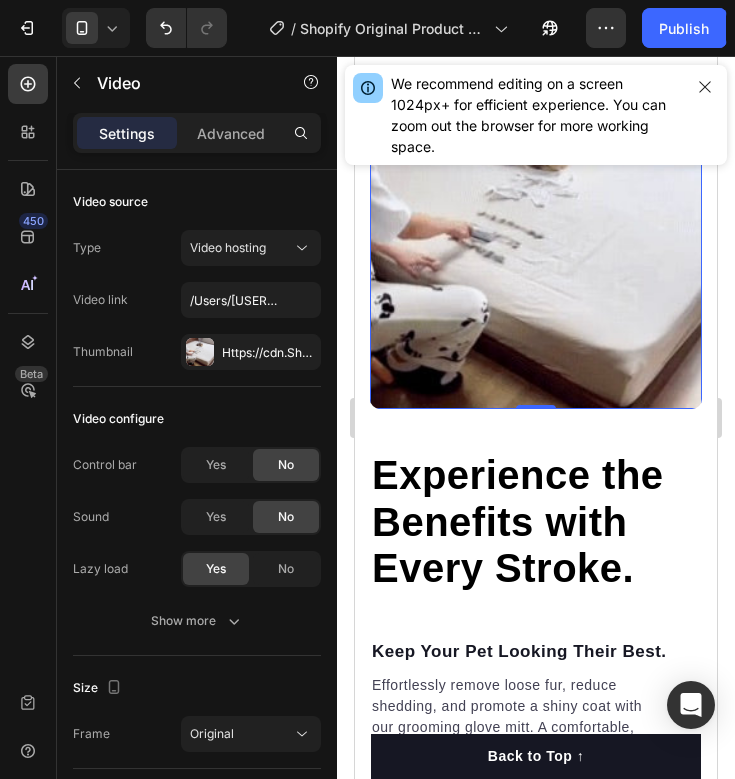 click at bounding box center (536, 240) 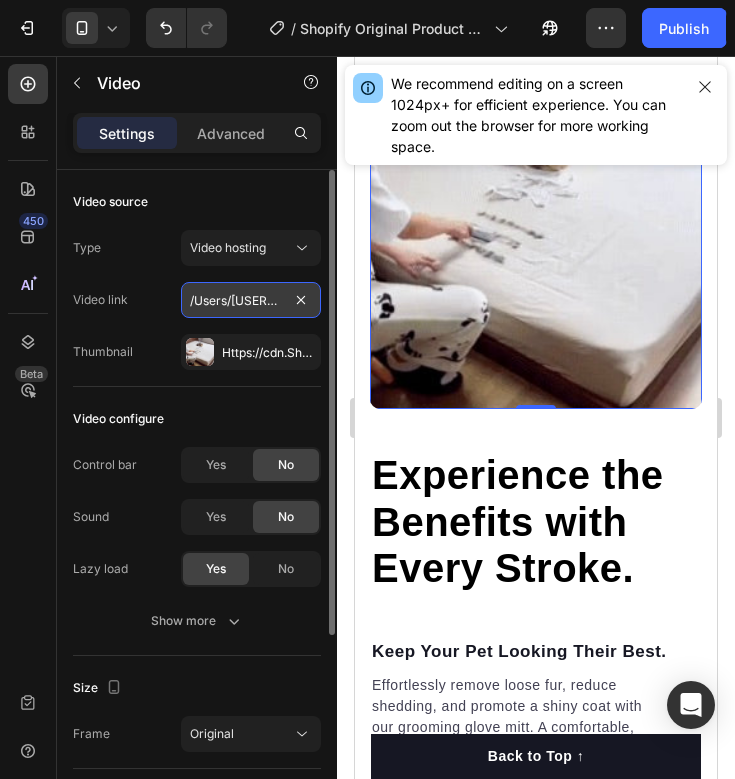click on "/Users/[USERNAME]/Documents/droppshiping/giphy.gif" at bounding box center [251, 300] 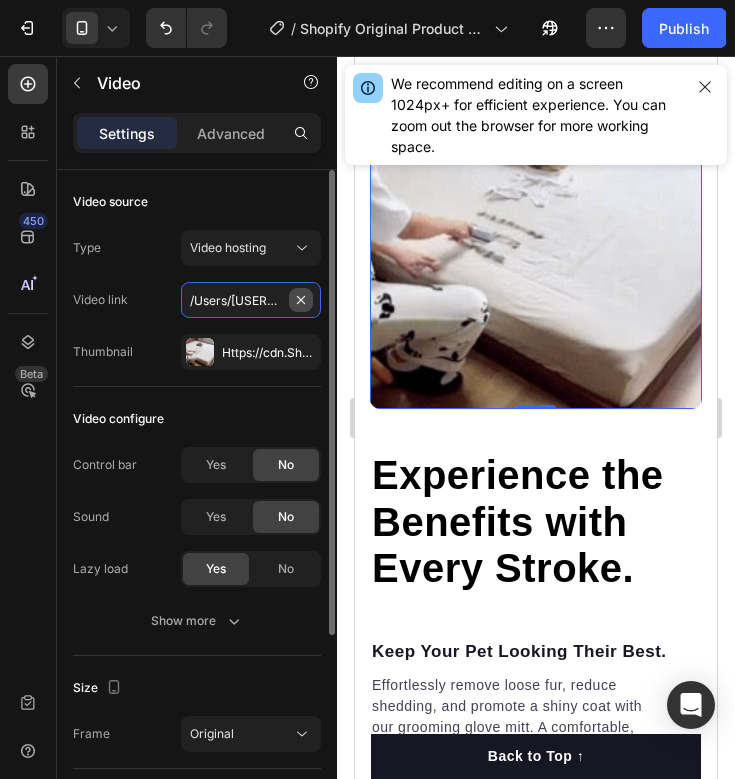 type 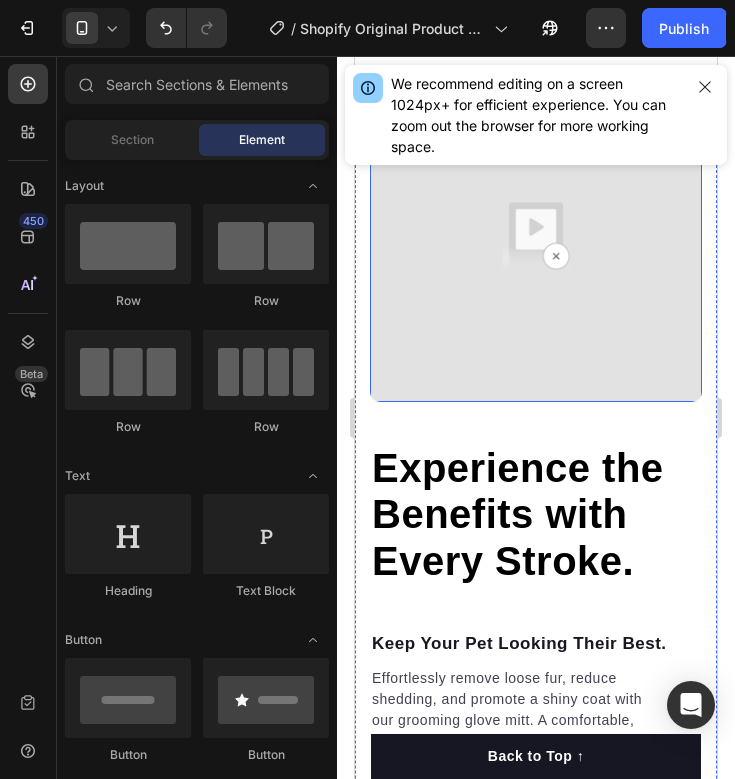 click at bounding box center [536, 236] 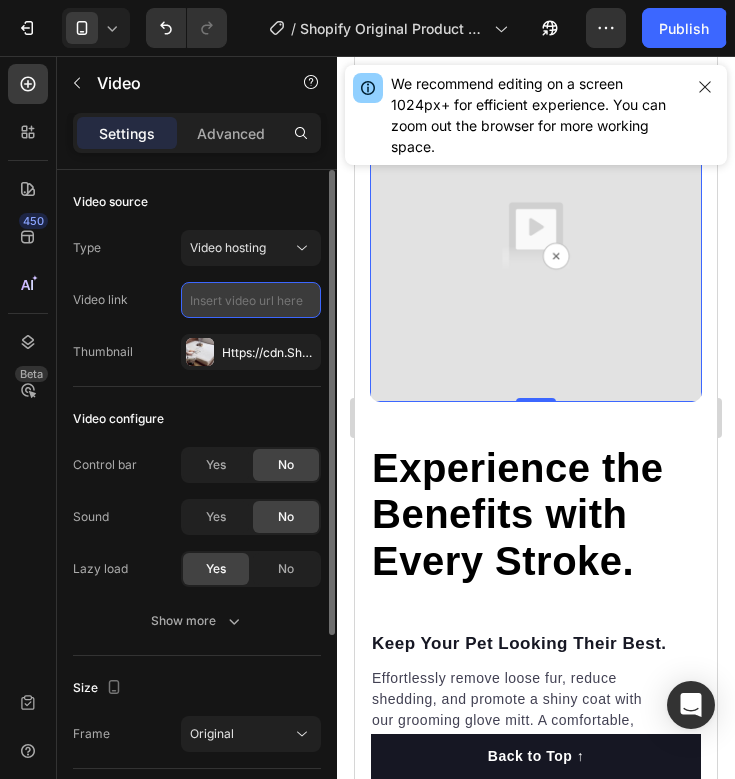 click at bounding box center [251, 300] 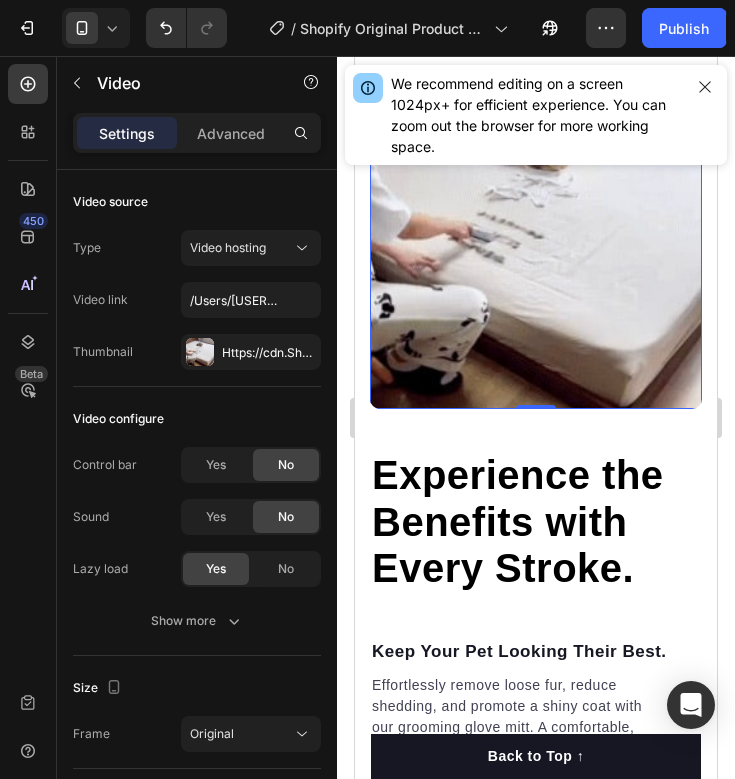 click at bounding box center [536, 240] 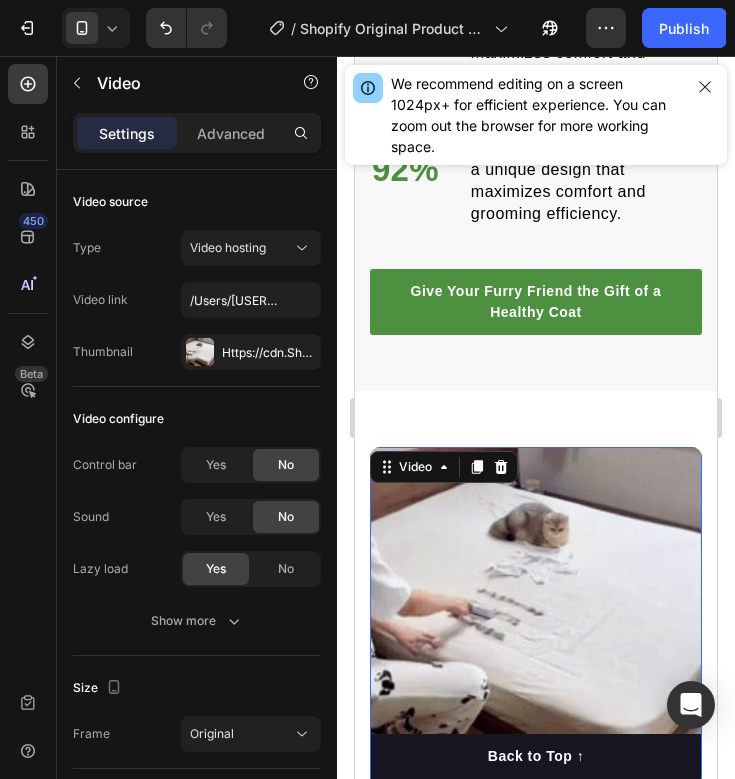 click at bounding box center (536, 617) 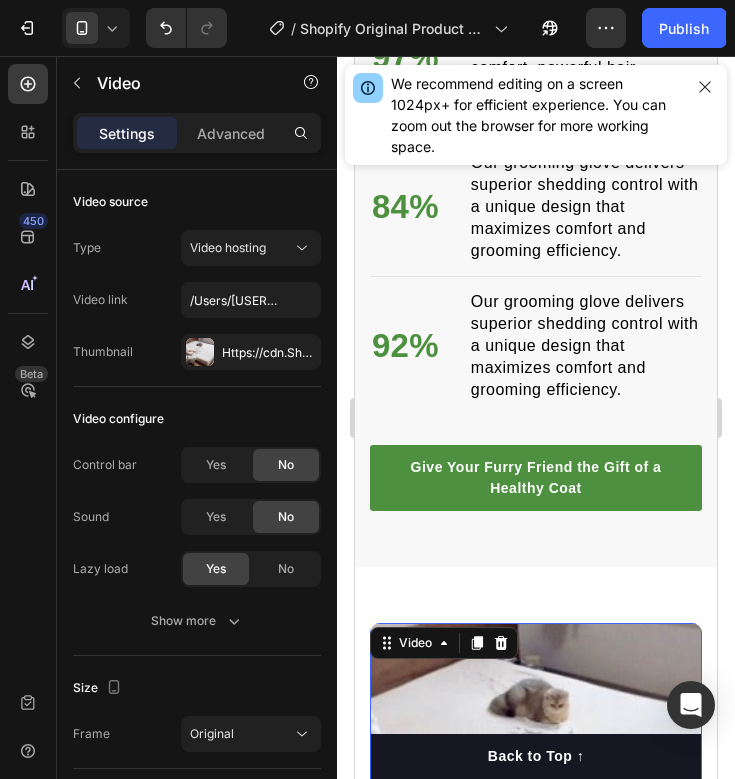 scroll, scrollTop: 2696, scrollLeft: 0, axis: vertical 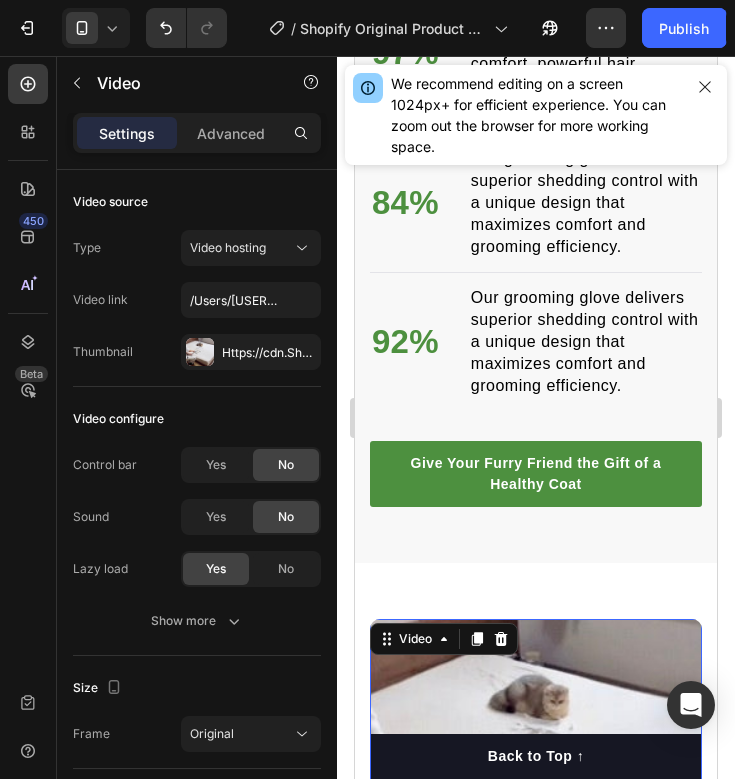 click at bounding box center (536, 789) 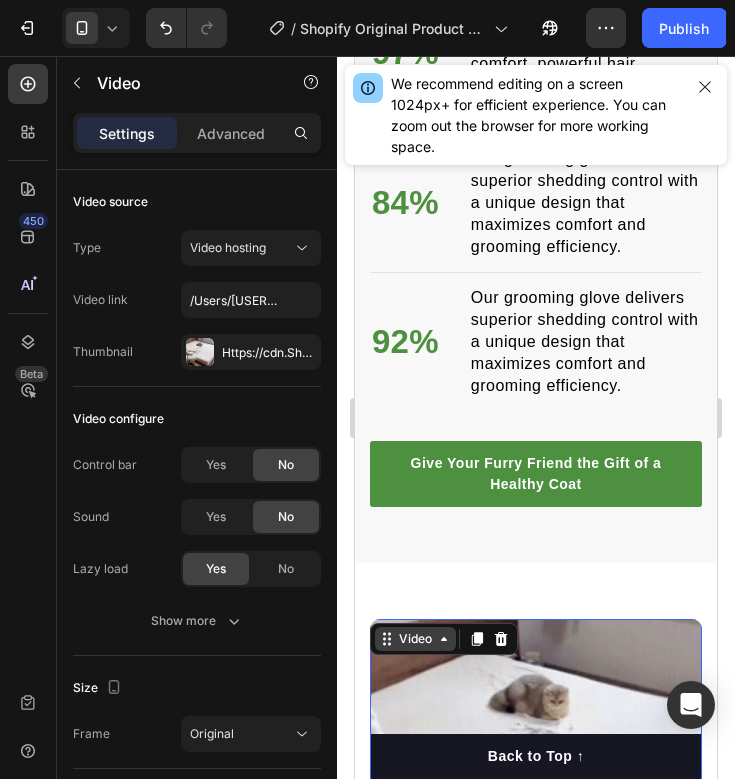 click on "Video" at bounding box center (415, 639) 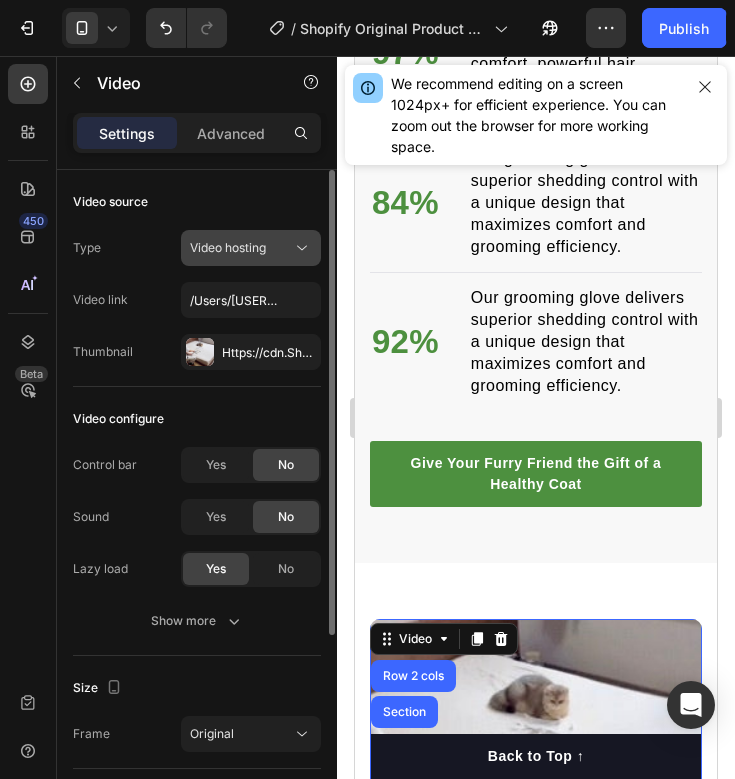 click on "Video hosting" 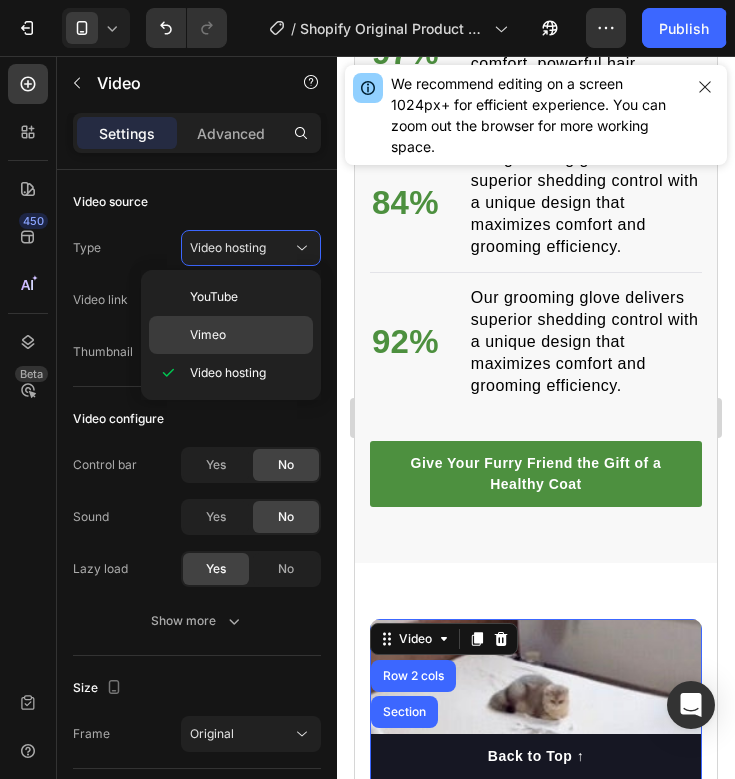 click on "Vimeo" 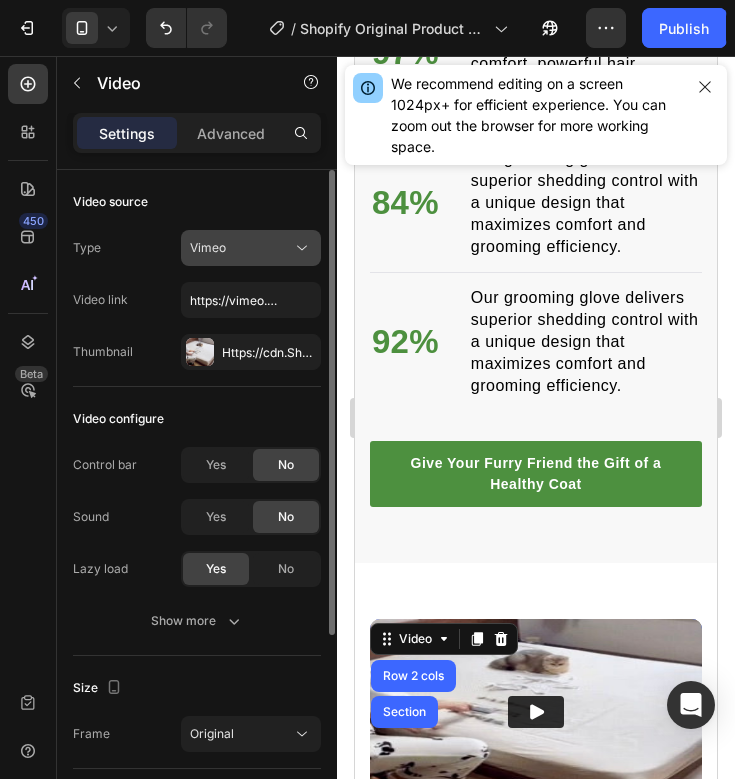 click on "Vimeo" 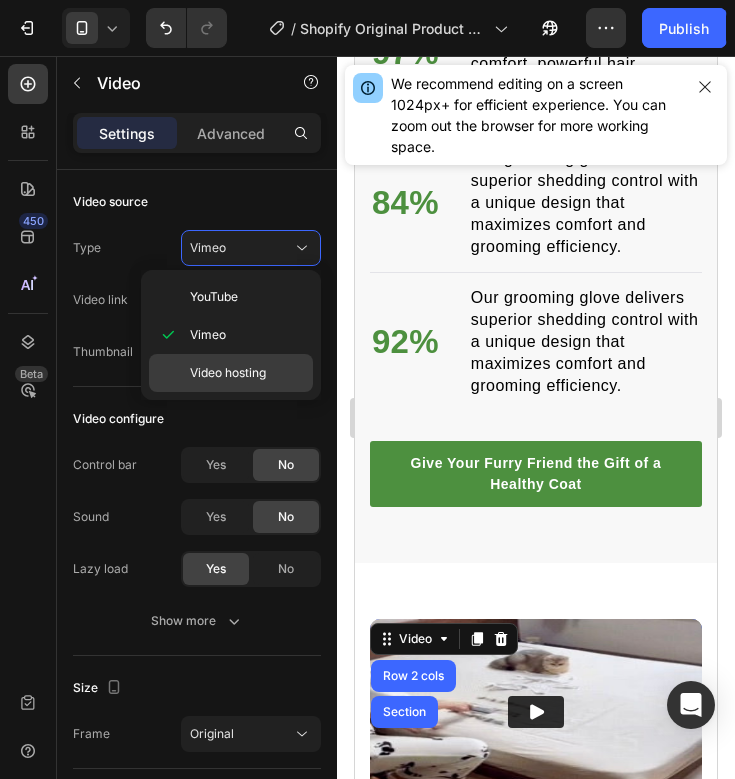 click on "Video hosting" 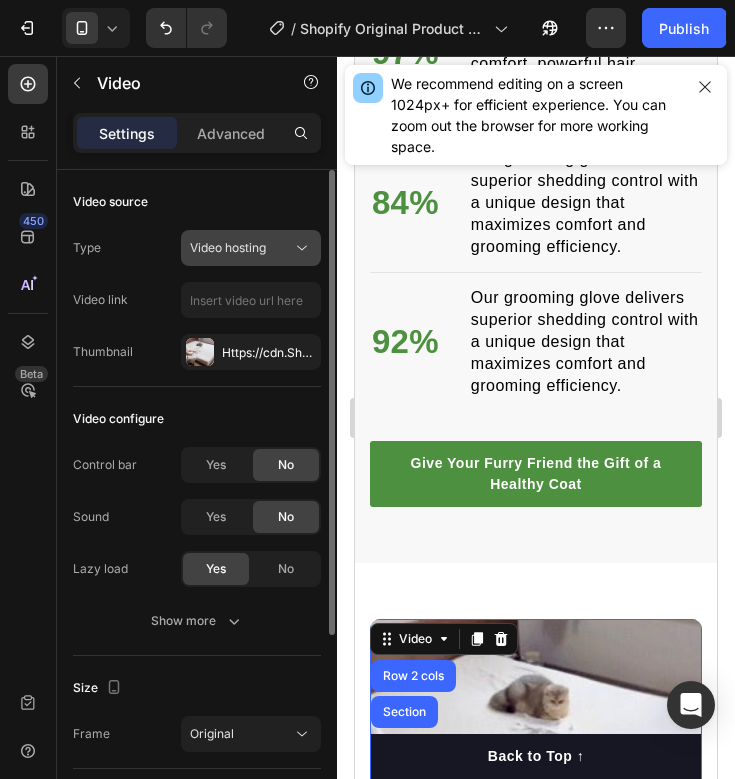 click on "Video hosting" 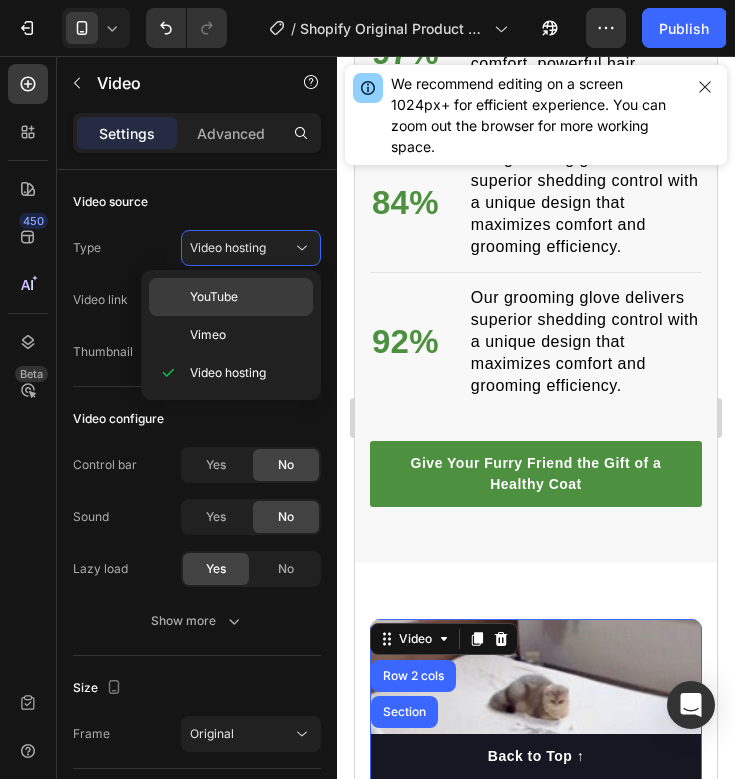 click on "YouTube" at bounding box center [214, 297] 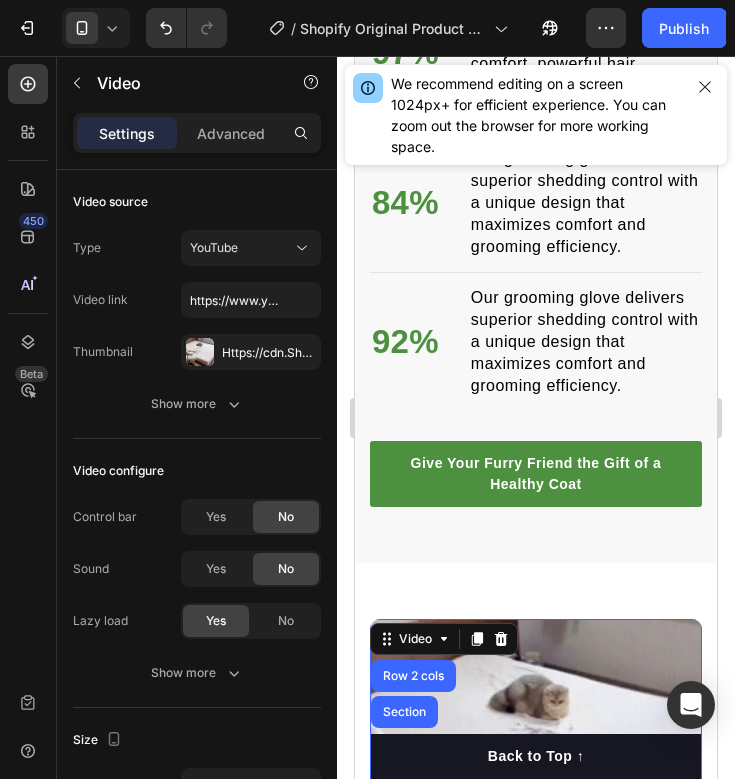 click 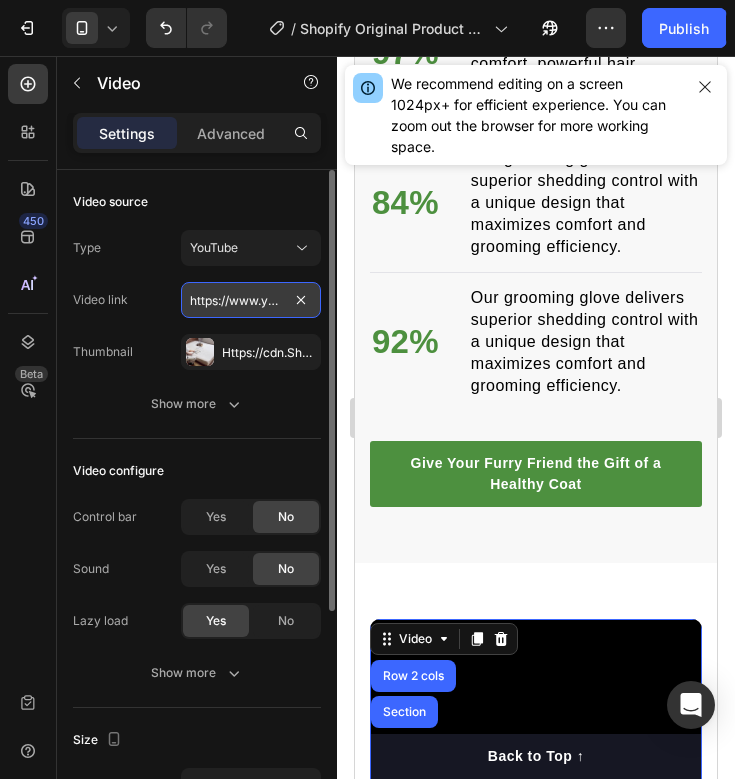 click on "https://www.youtube.com/watch?v=cyzh48XRS4M" at bounding box center (251, 300) 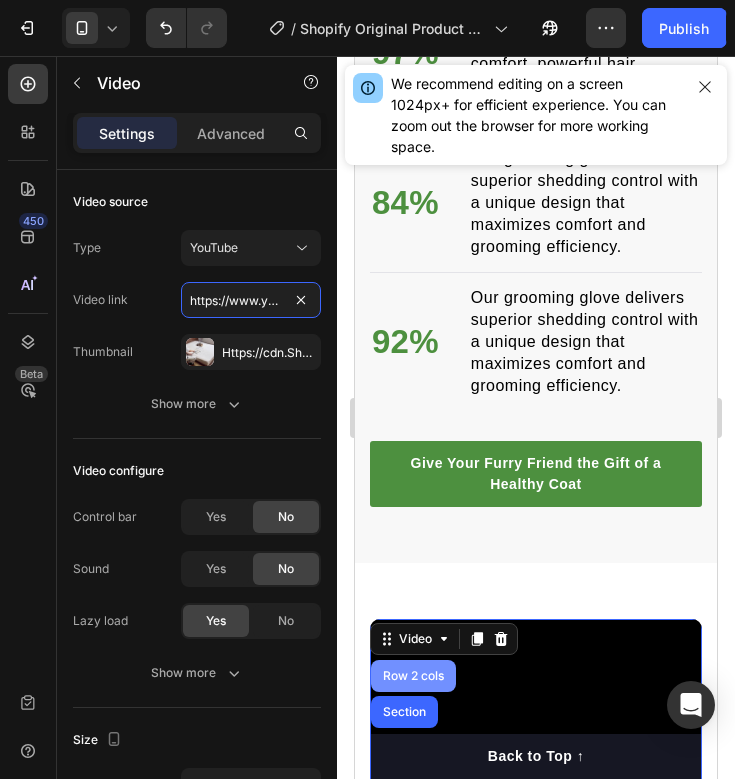 type on "https://www.youtube.com/watch?v=cyzh48XRS4M/Users/[USERNAME]/Documents/droppshiping/giphy.gif" 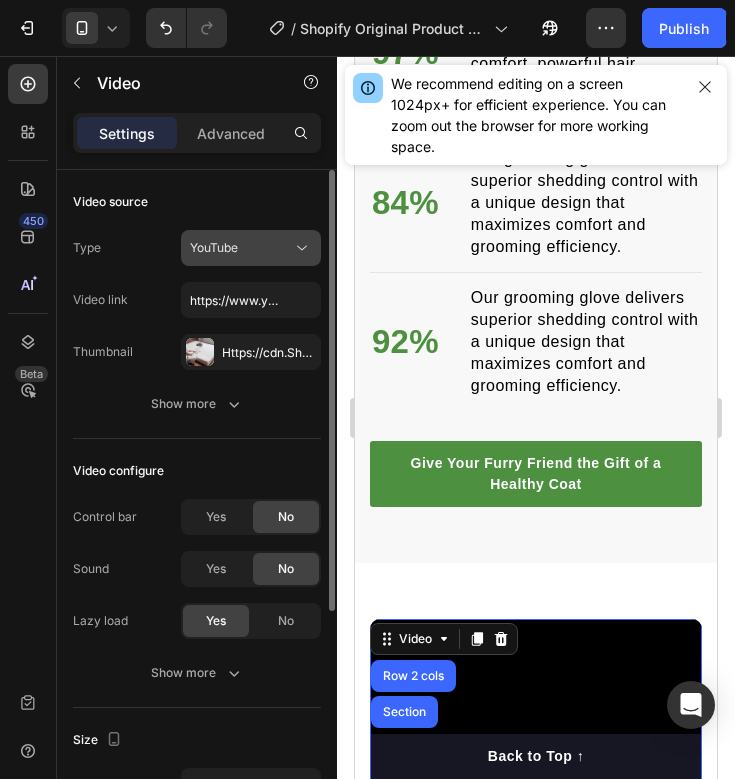 click on "YouTube" 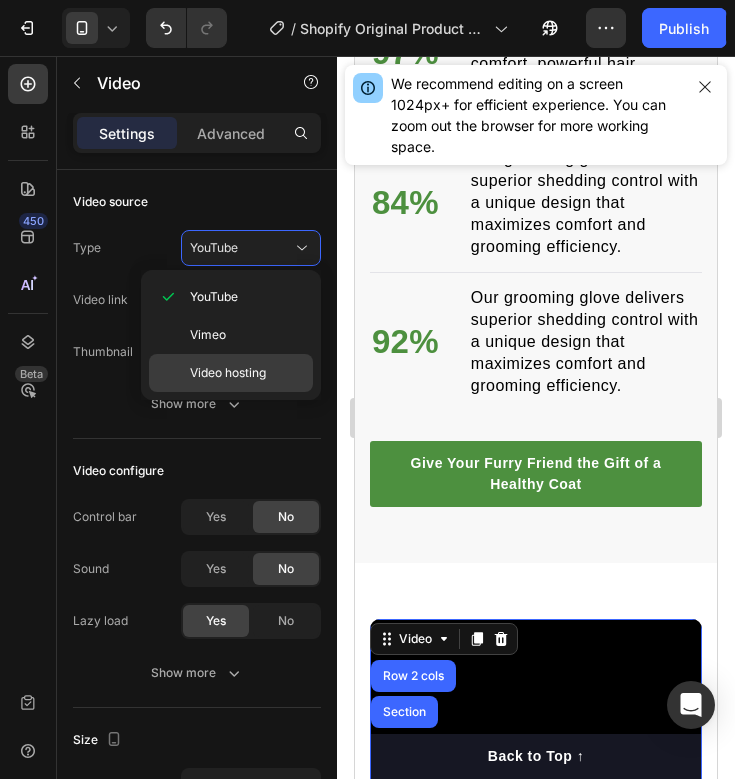 click on "Video hosting" at bounding box center (247, 373) 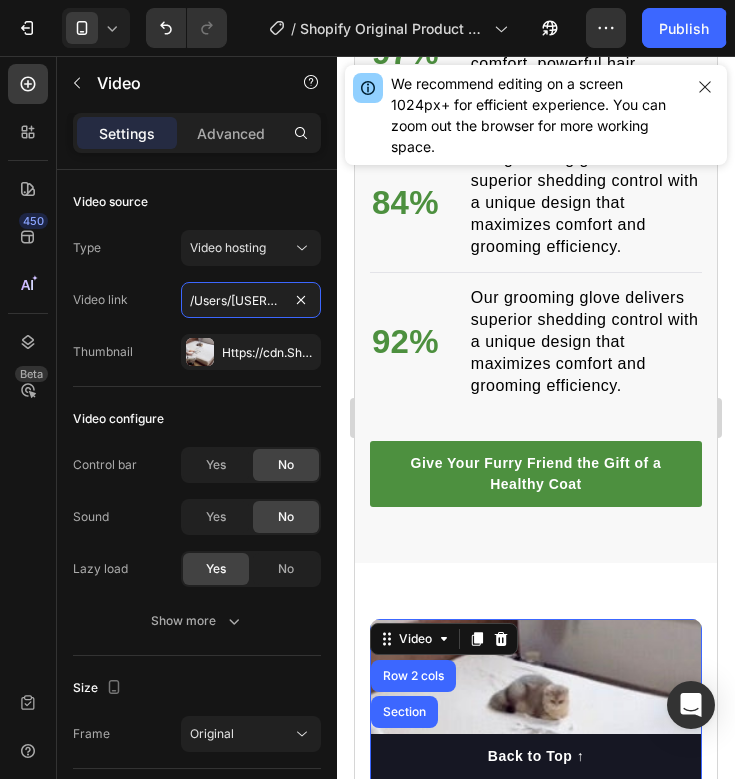 type on "/Users/[USERNAME]/Documents/droppshiping/giphy.gif" 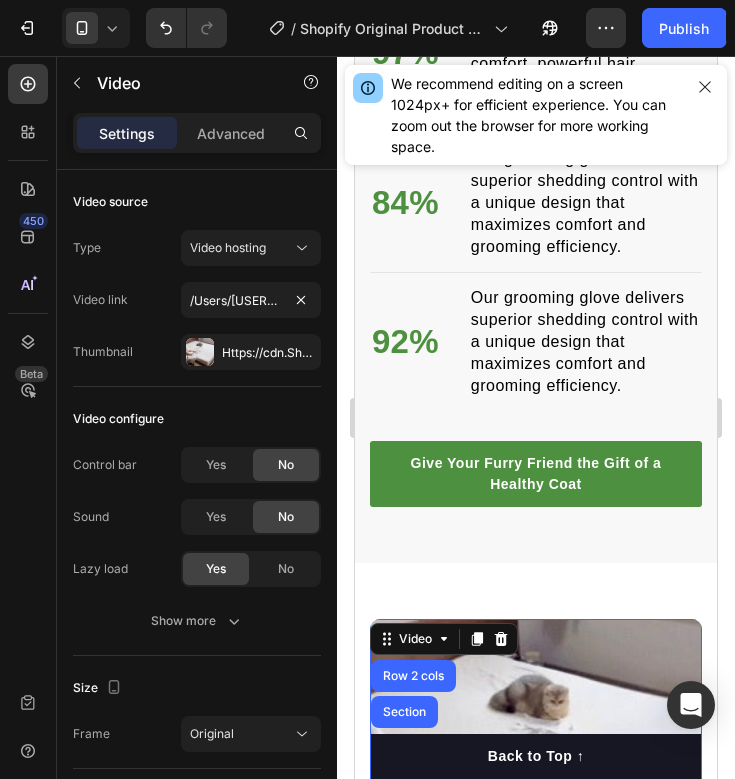 click at bounding box center [536, 789] 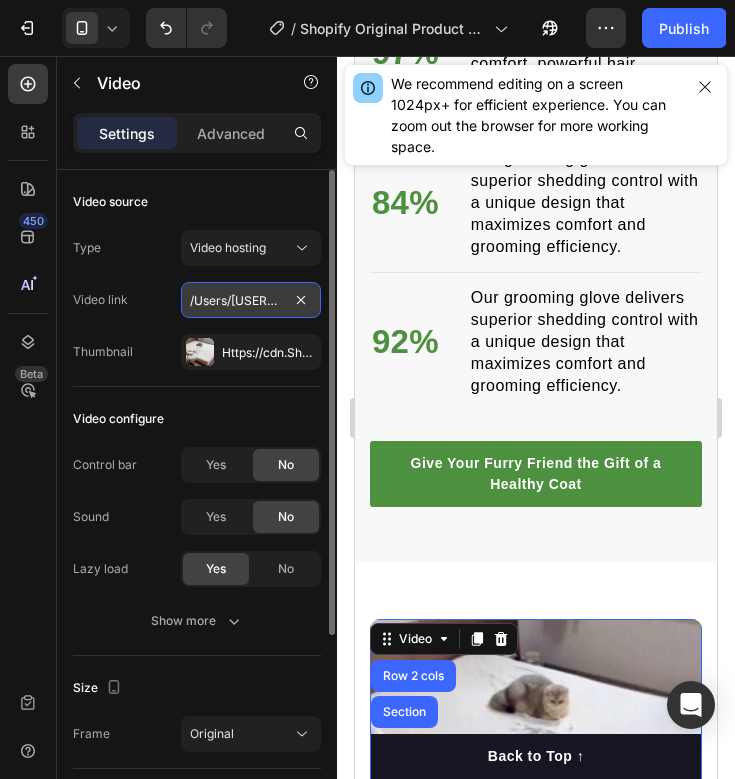 click on "/Users/[USERNAME]/Documents/droppshiping/giphy.gif" at bounding box center [251, 300] 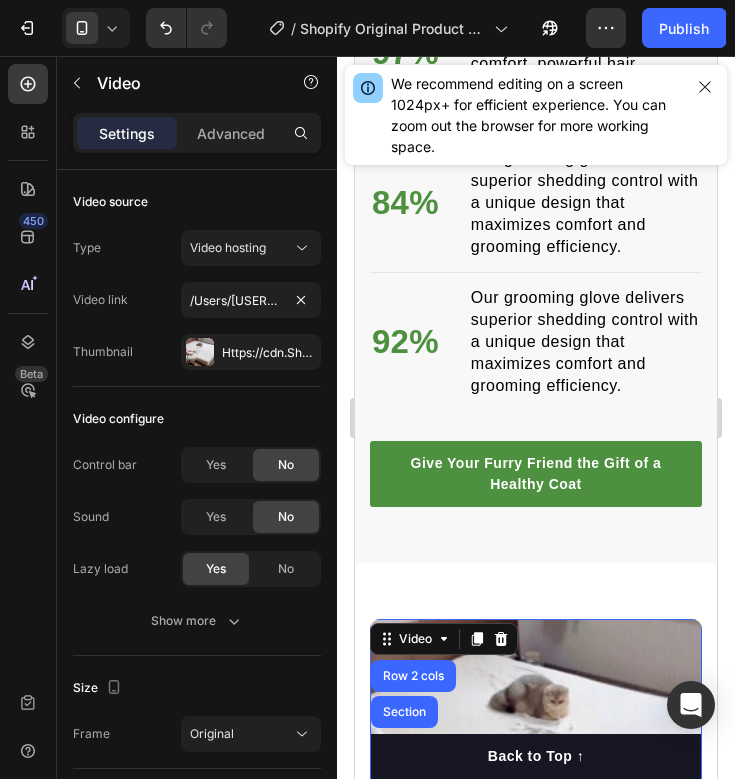 click at bounding box center (536, 789) 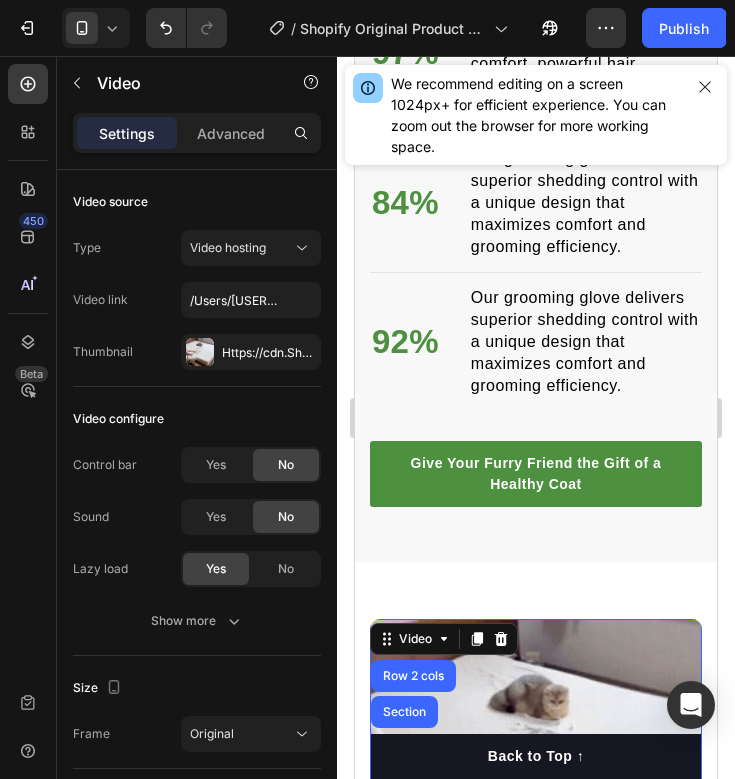 click at bounding box center [536, 789] 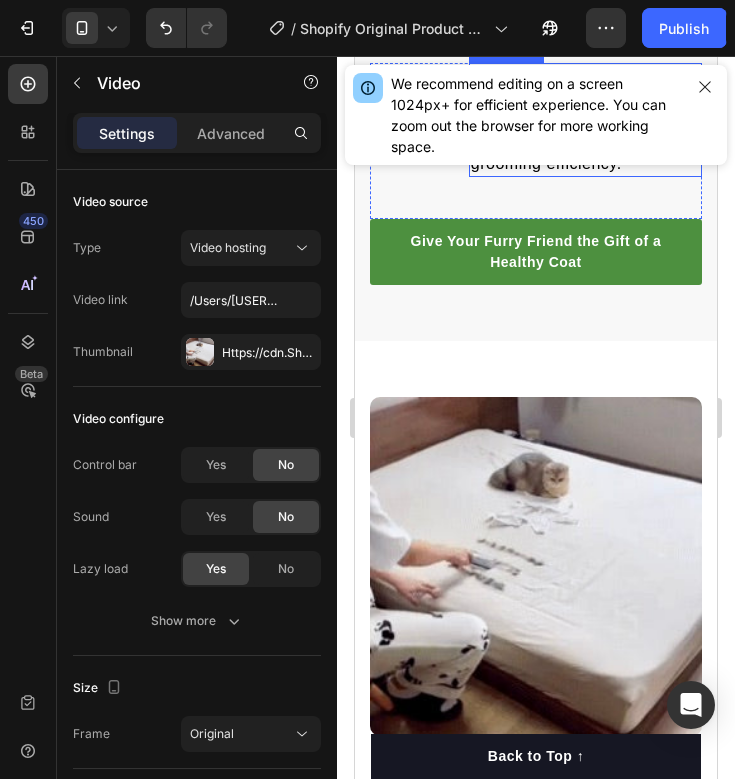 scroll, scrollTop: 2953, scrollLeft: 0, axis: vertical 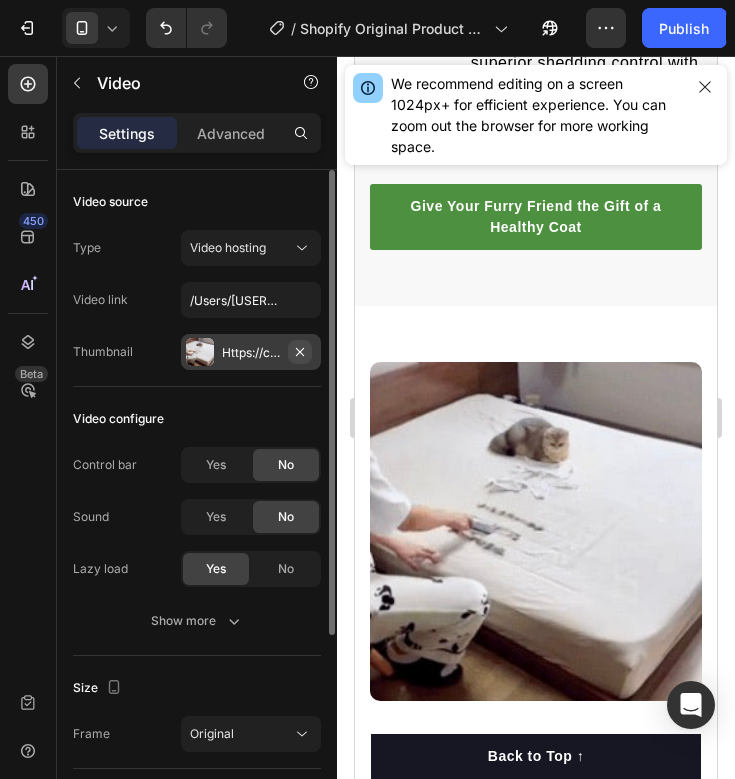 click 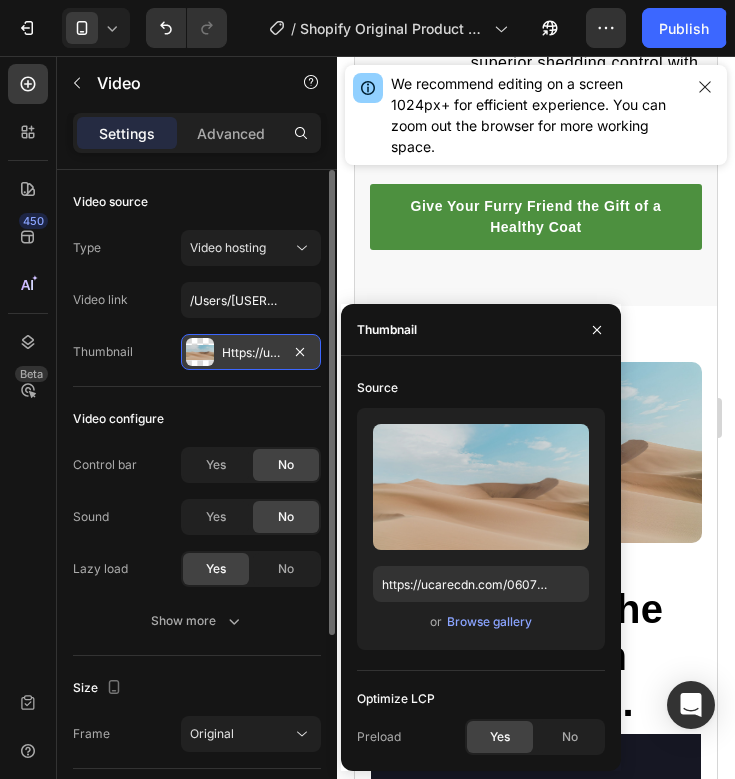 click on "Https://ucarecdn.Com/06075225-af9e-460c-8e3c-6be63c0b773a/-/format/auto/" at bounding box center [251, 352] 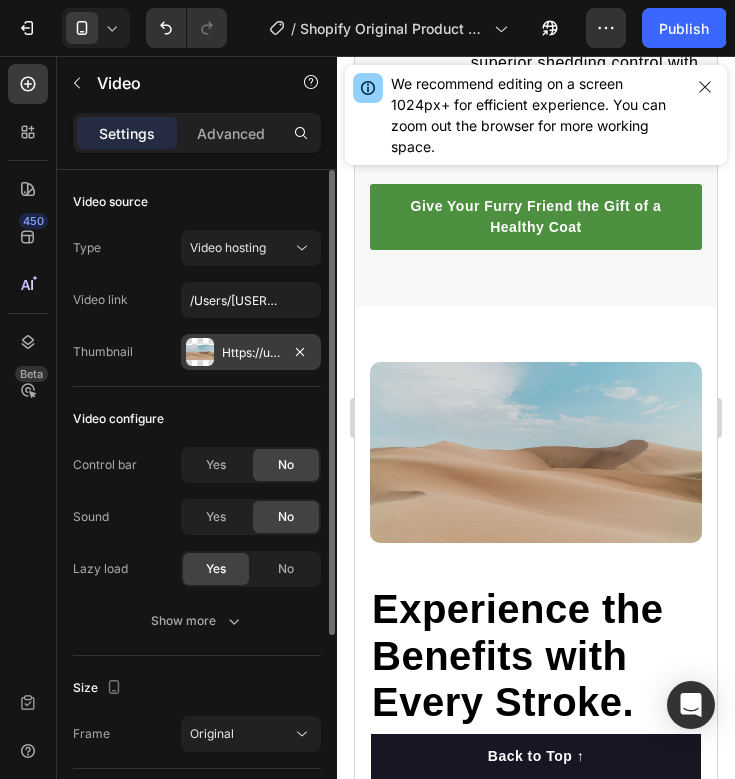 click on "Https://ucarecdn.Com/06075225-af9e-460c-8e3c-6be63c0b773a/-/format/auto/" at bounding box center (251, 352) 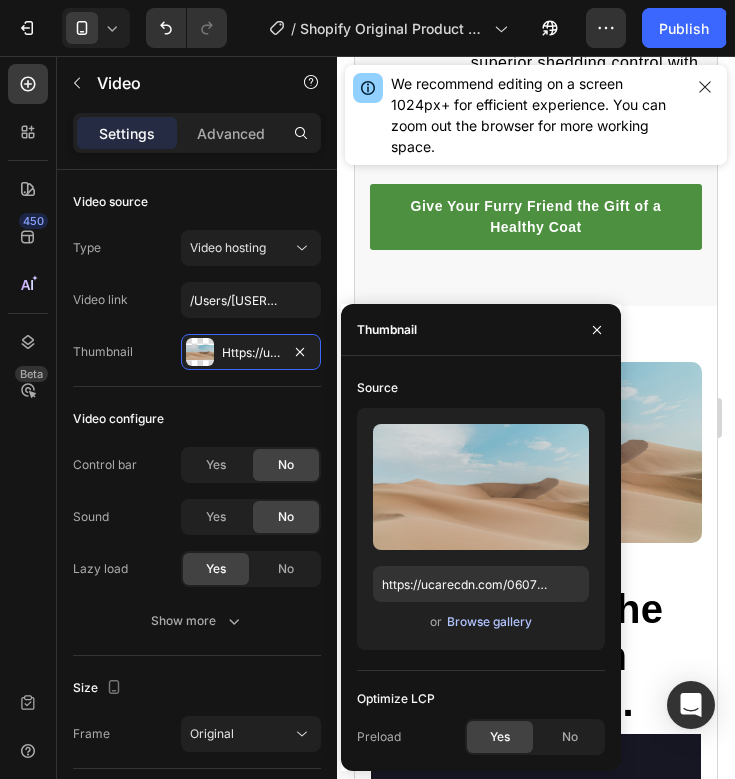 click on "Browse gallery" at bounding box center (489, 622) 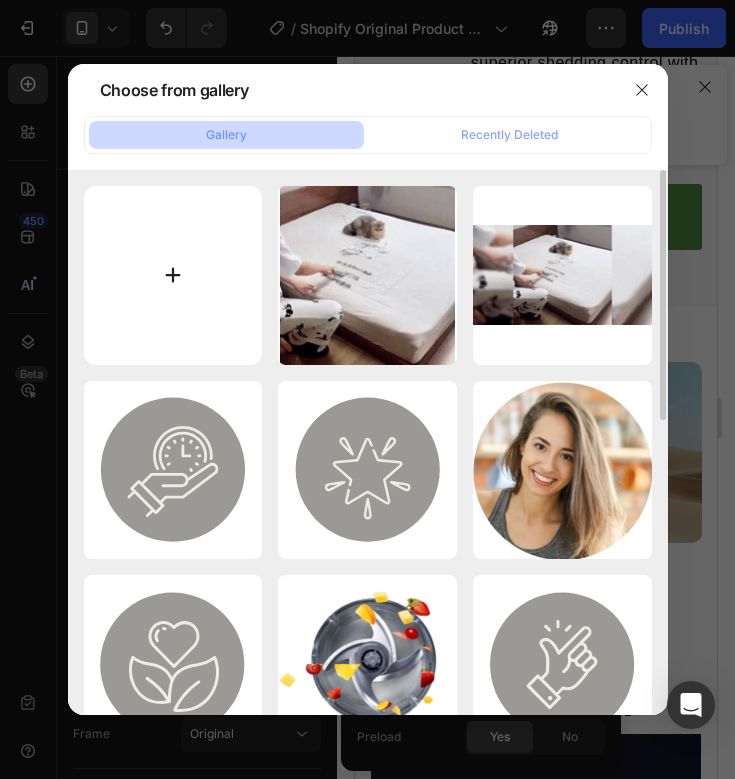 click at bounding box center (173, 275) 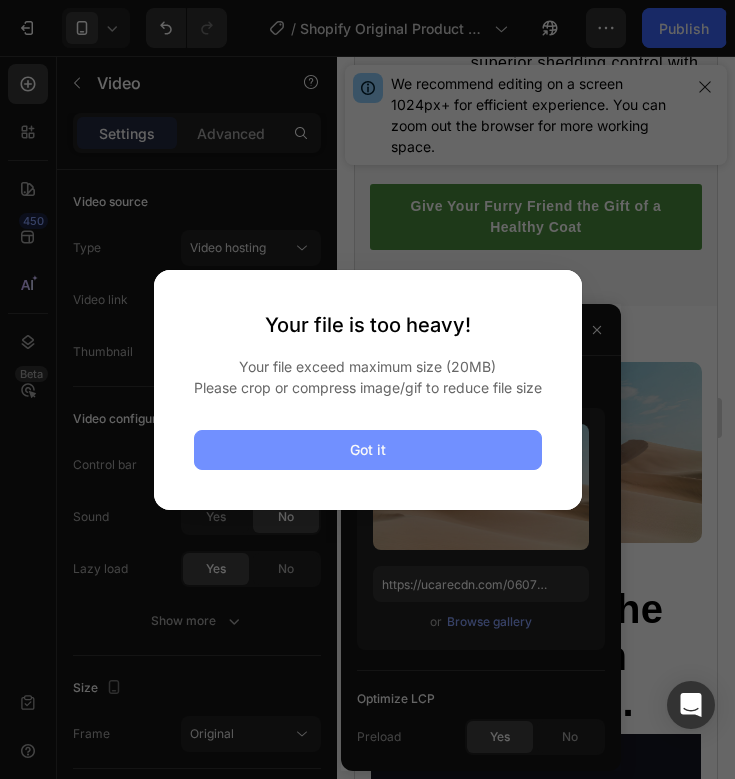 click on "Got it" at bounding box center [368, 450] 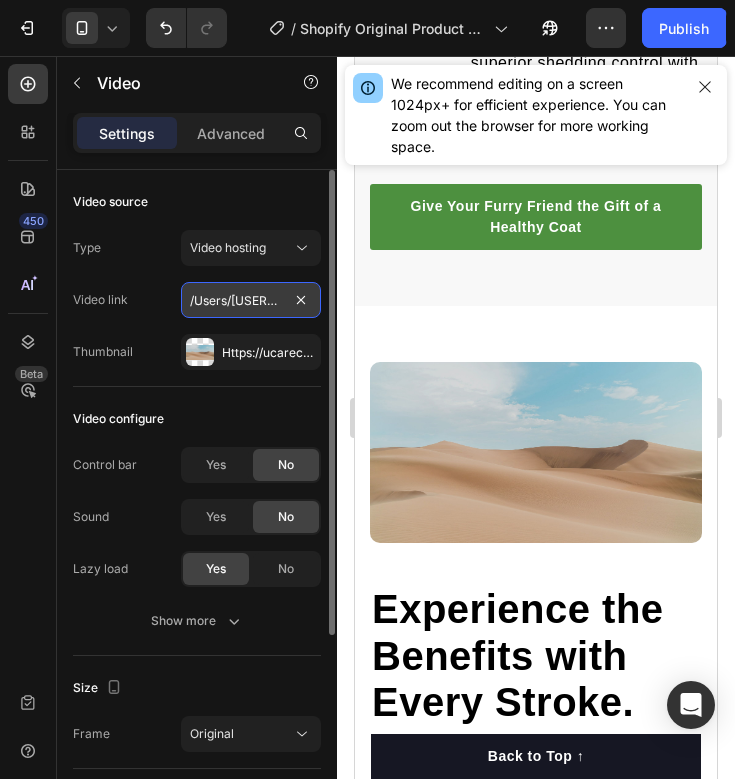 click on "/Users/[USERNAME]/Documents/droppshiping/giphy.gif" at bounding box center [251, 300] 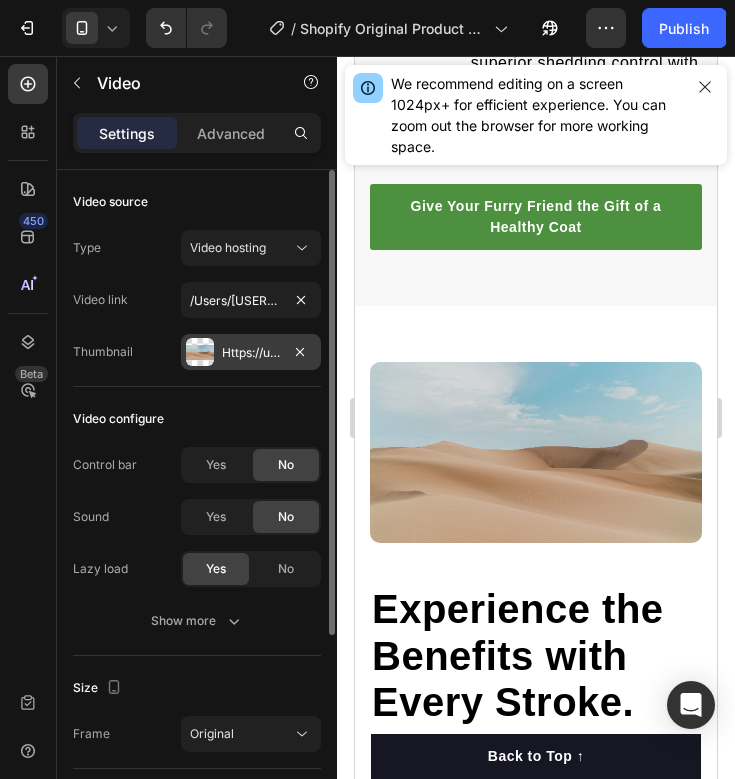 click on "Https://ucarecdn.Com/06075225-af9e-460c-8e3c-6be63c0b773a/-/format/auto/" at bounding box center [251, 352] 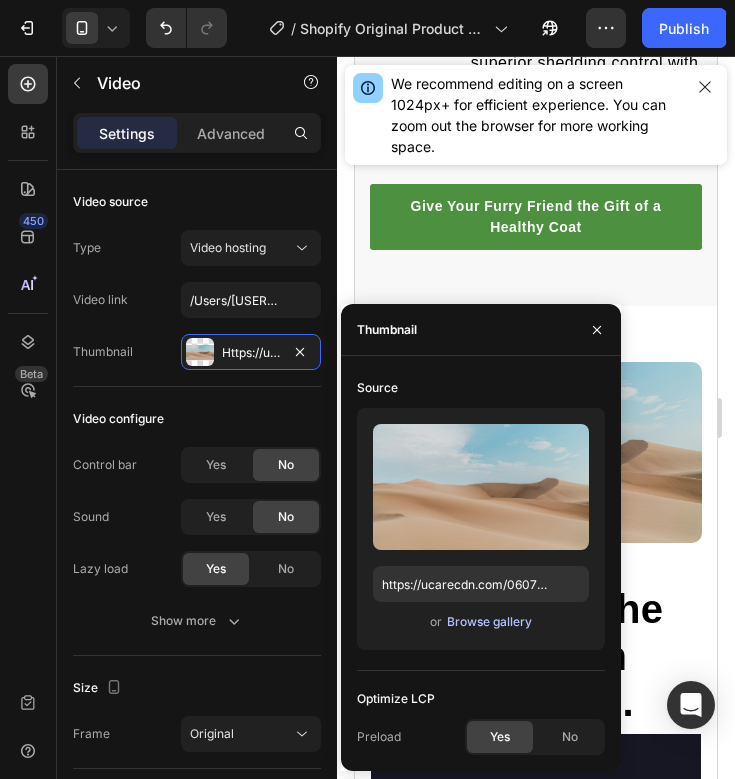 click on "Browse gallery" at bounding box center [489, 622] 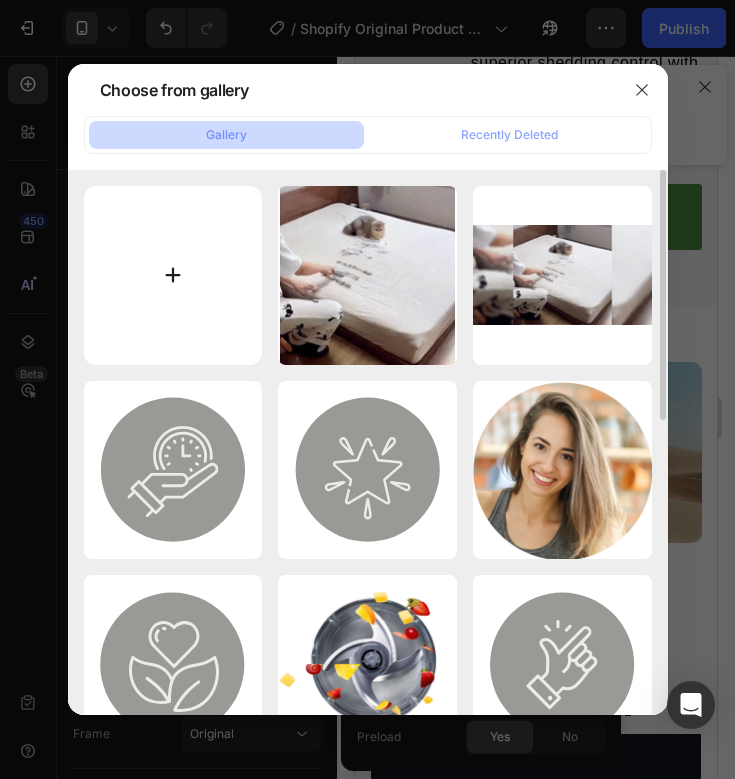 click at bounding box center [173, 275] 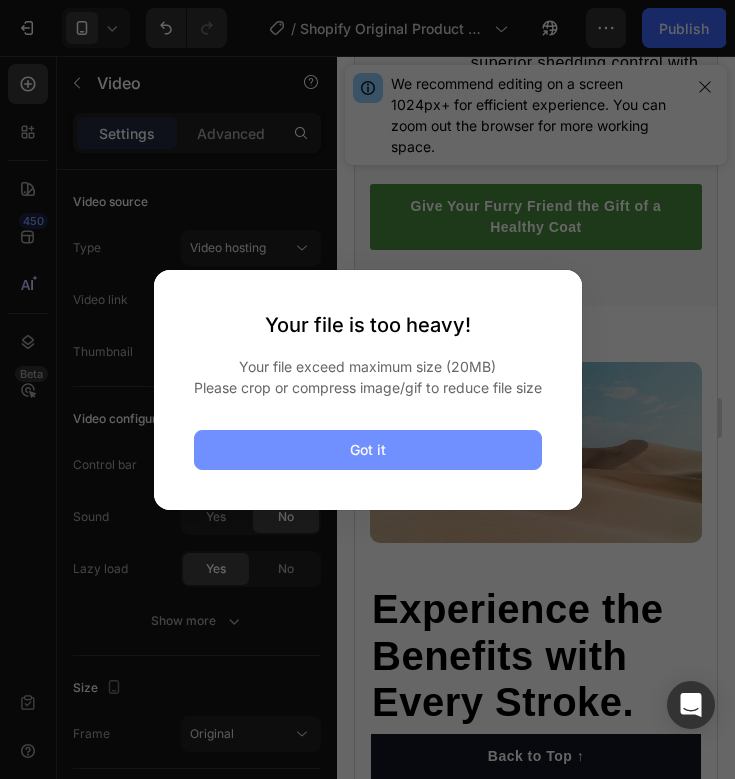 click on "Got it" at bounding box center (368, 450) 